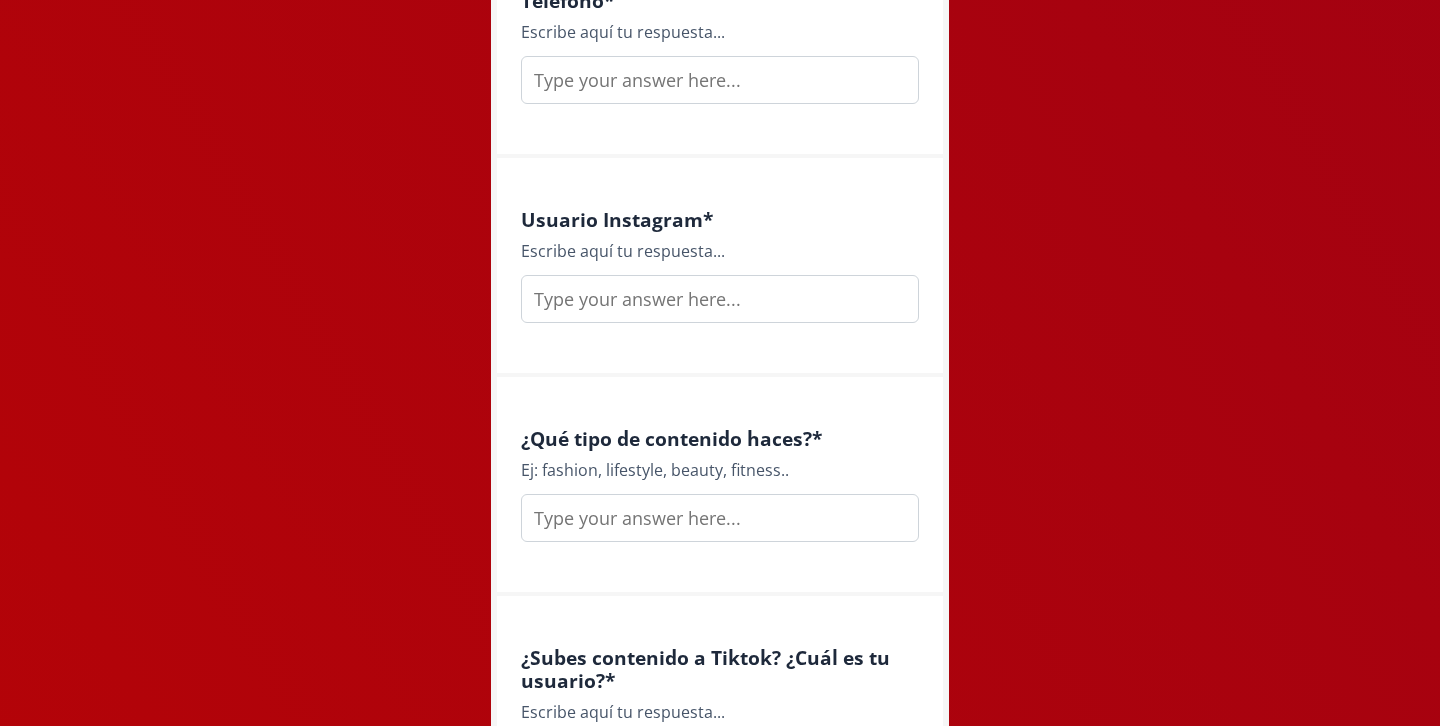 scroll, scrollTop: 1314, scrollLeft: 0, axis: vertical 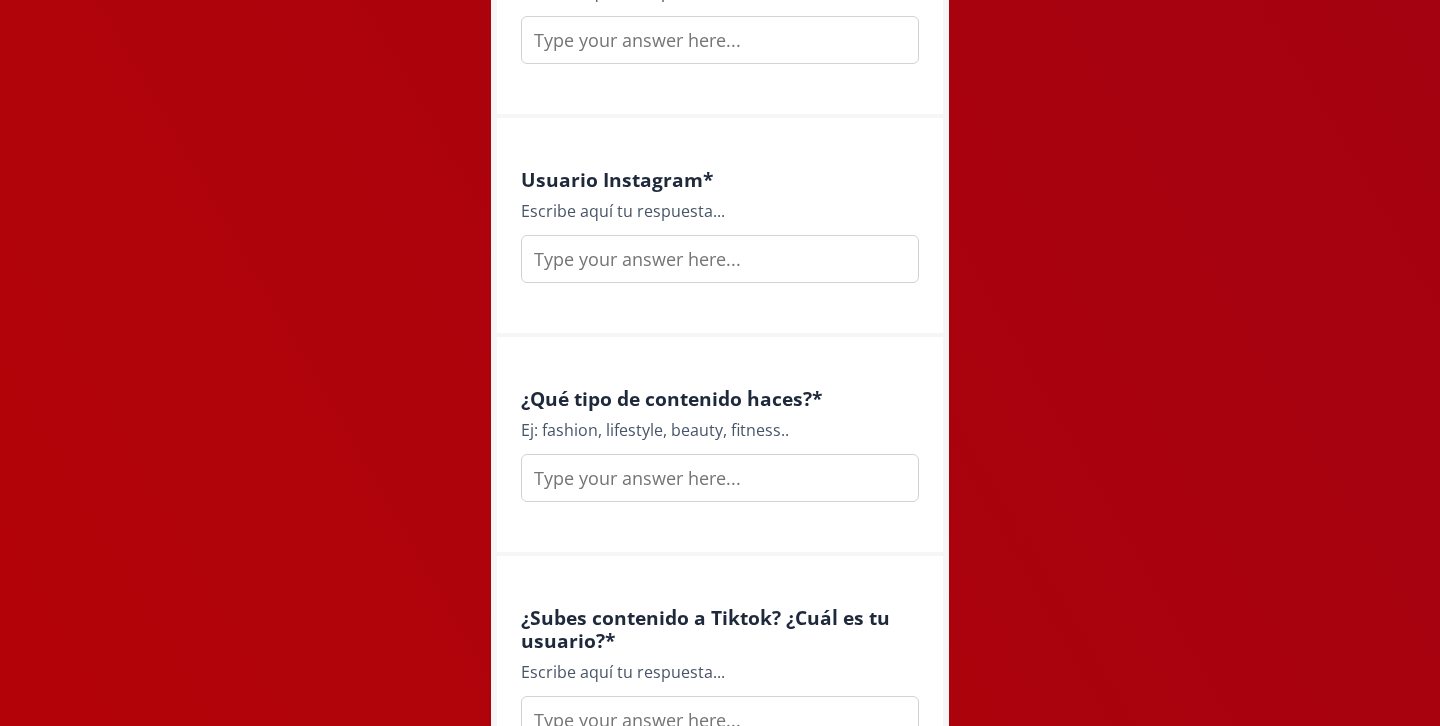 click at bounding box center (720, 40) 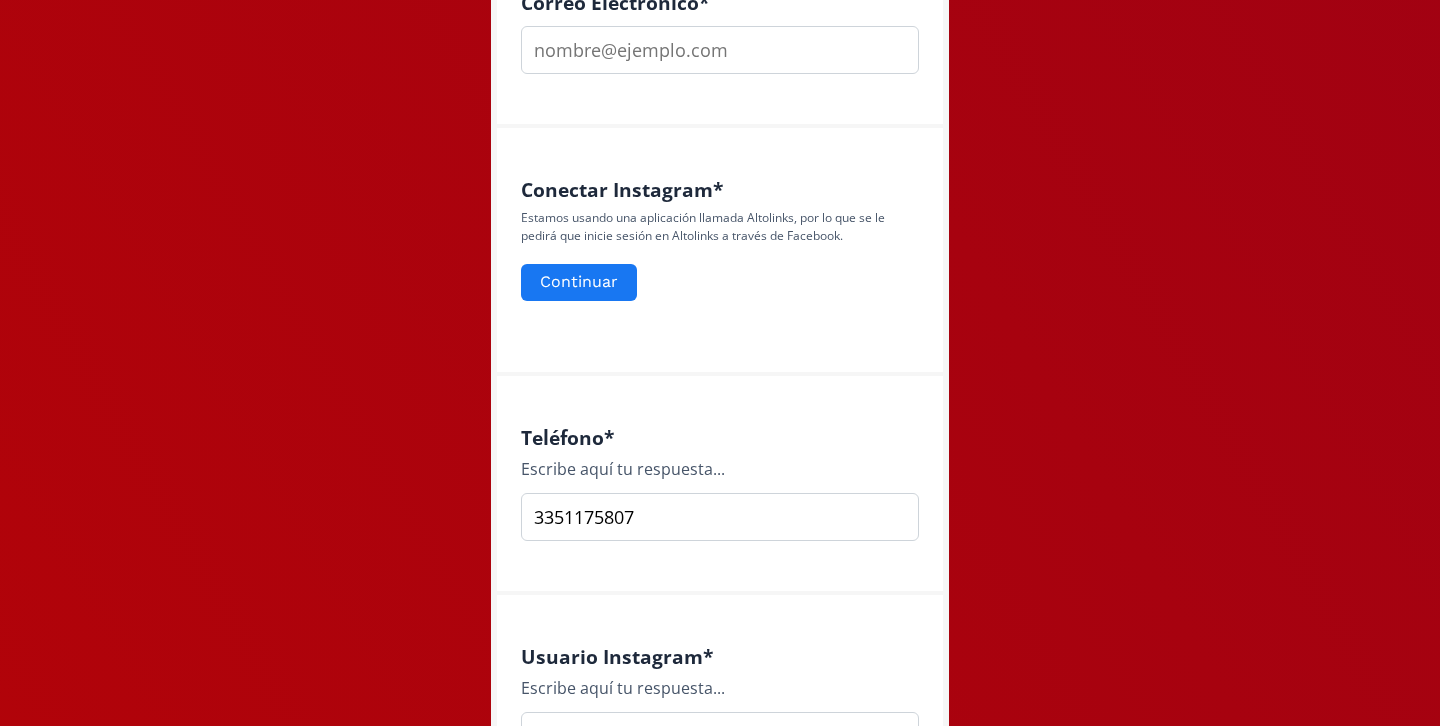 scroll, scrollTop: 452, scrollLeft: 0, axis: vertical 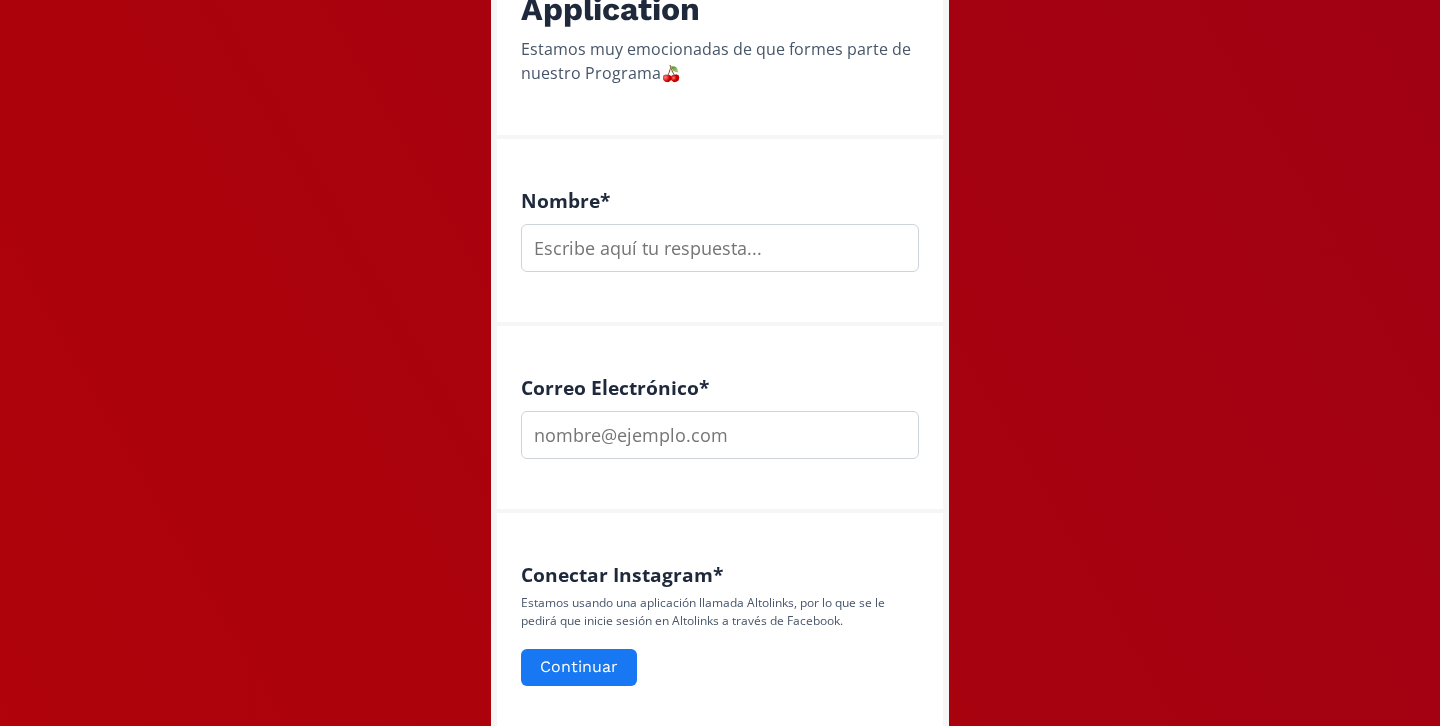 type on "3351175807" 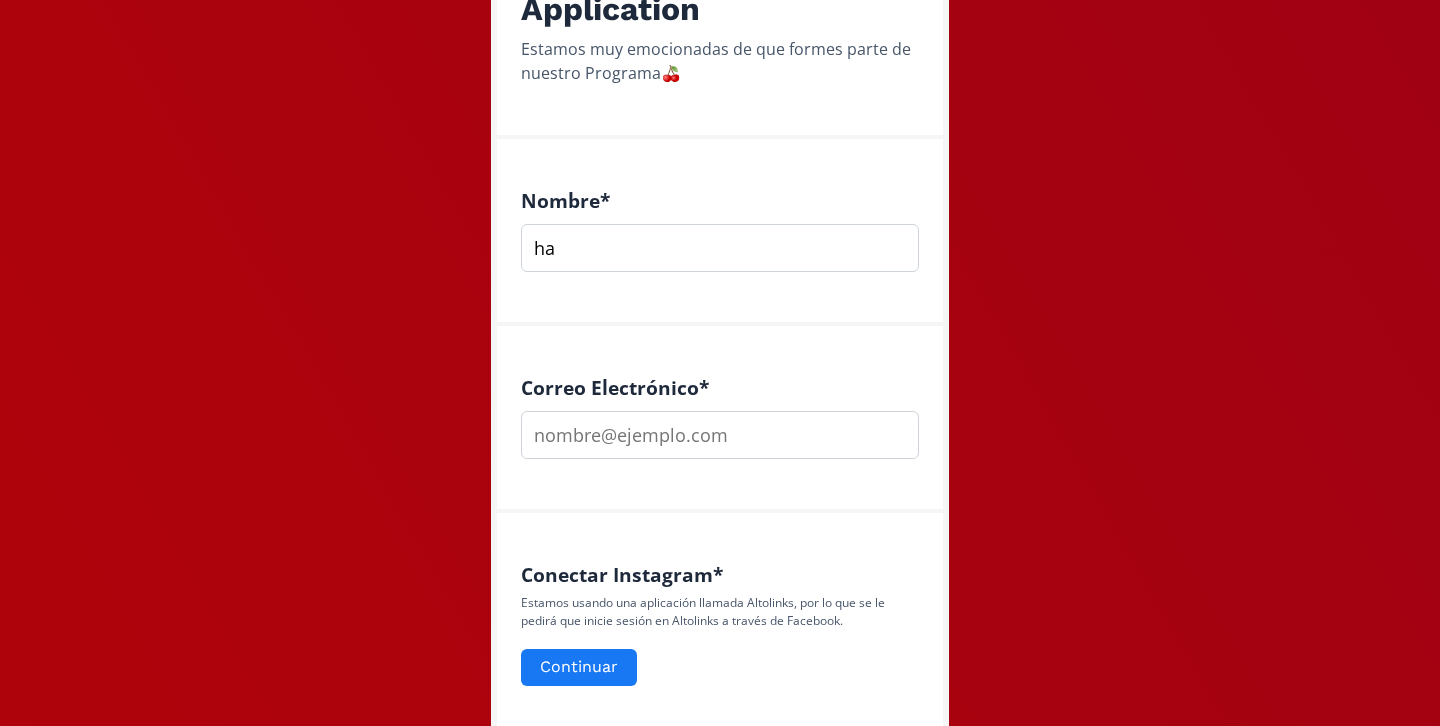 type on "h" 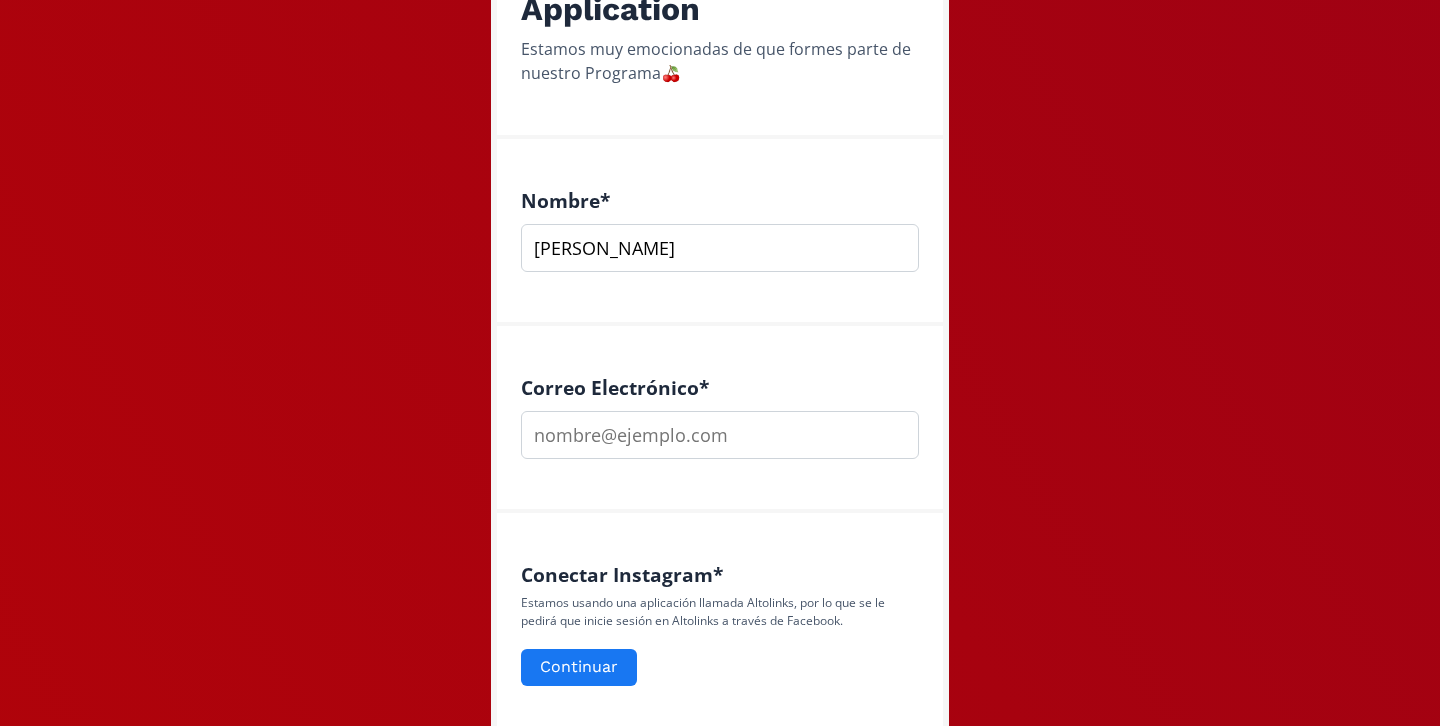 type on "Hania Grimme" 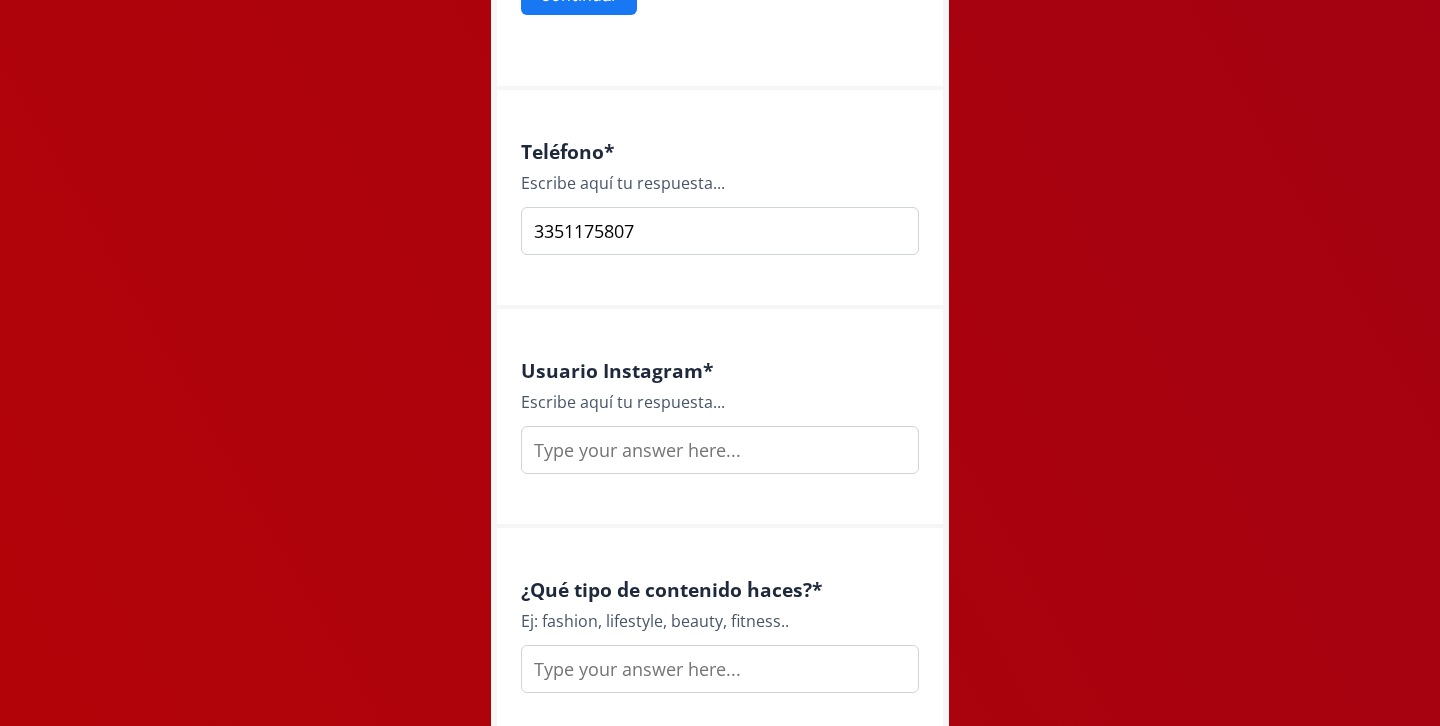scroll, scrollTop: 1147, scrollLeft: 0, axis: vertical 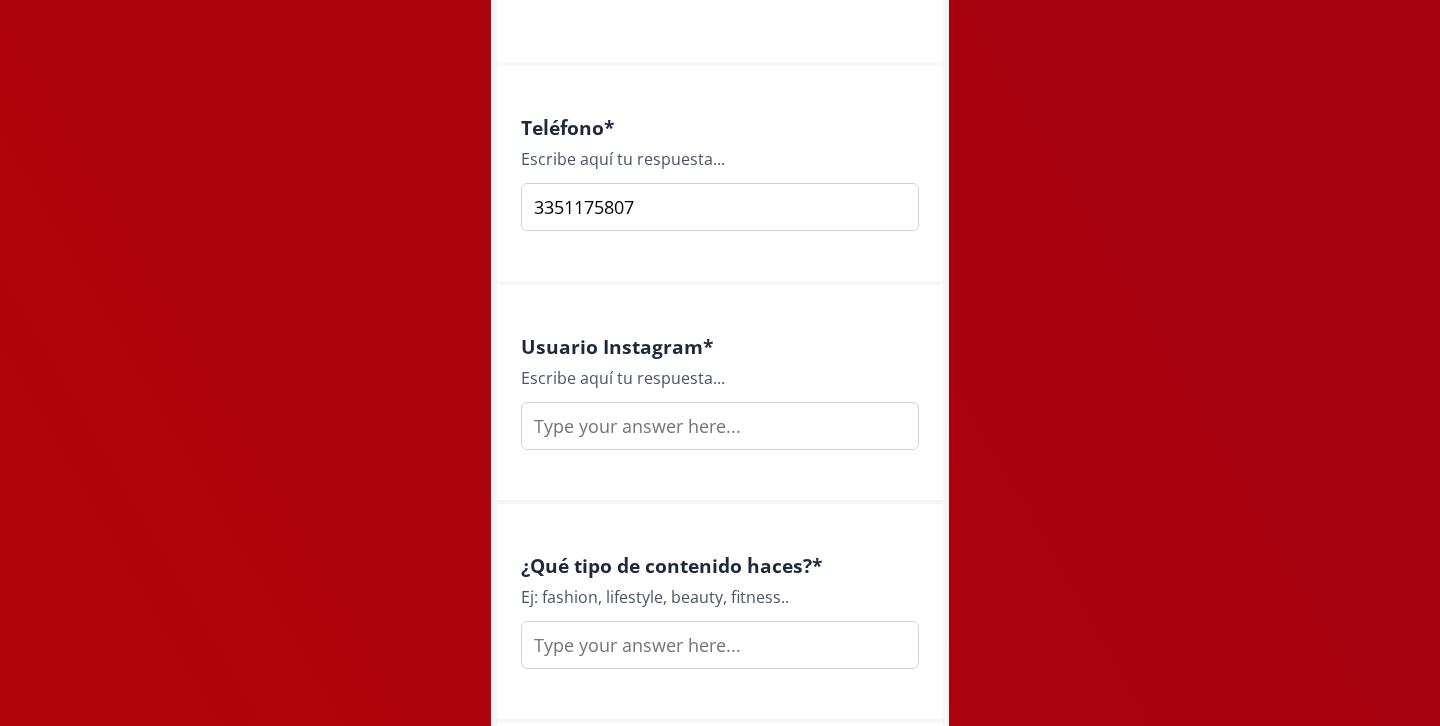 click at bounding box center (720, 426) 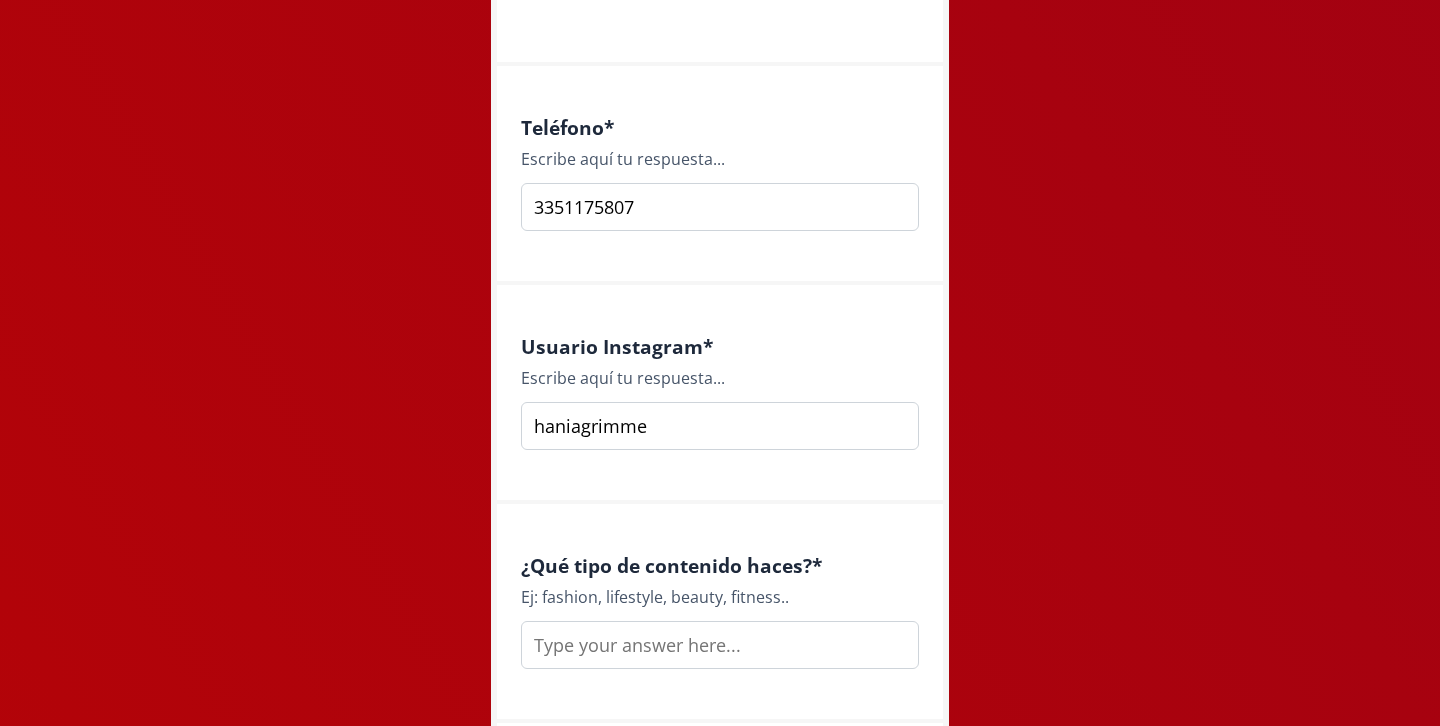 type on "haniagrimme" 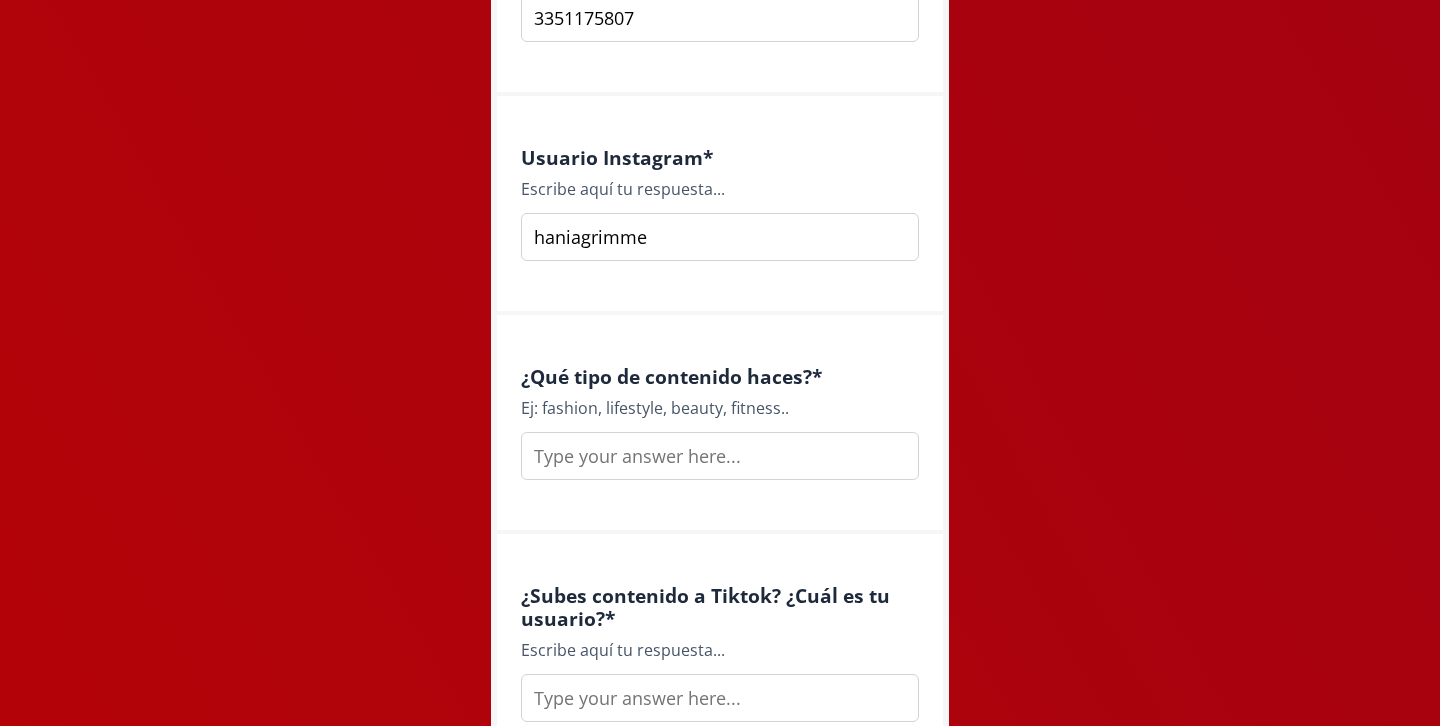 scroll, scrollTop: 1440, scrollLeft: 0, axis: vertical 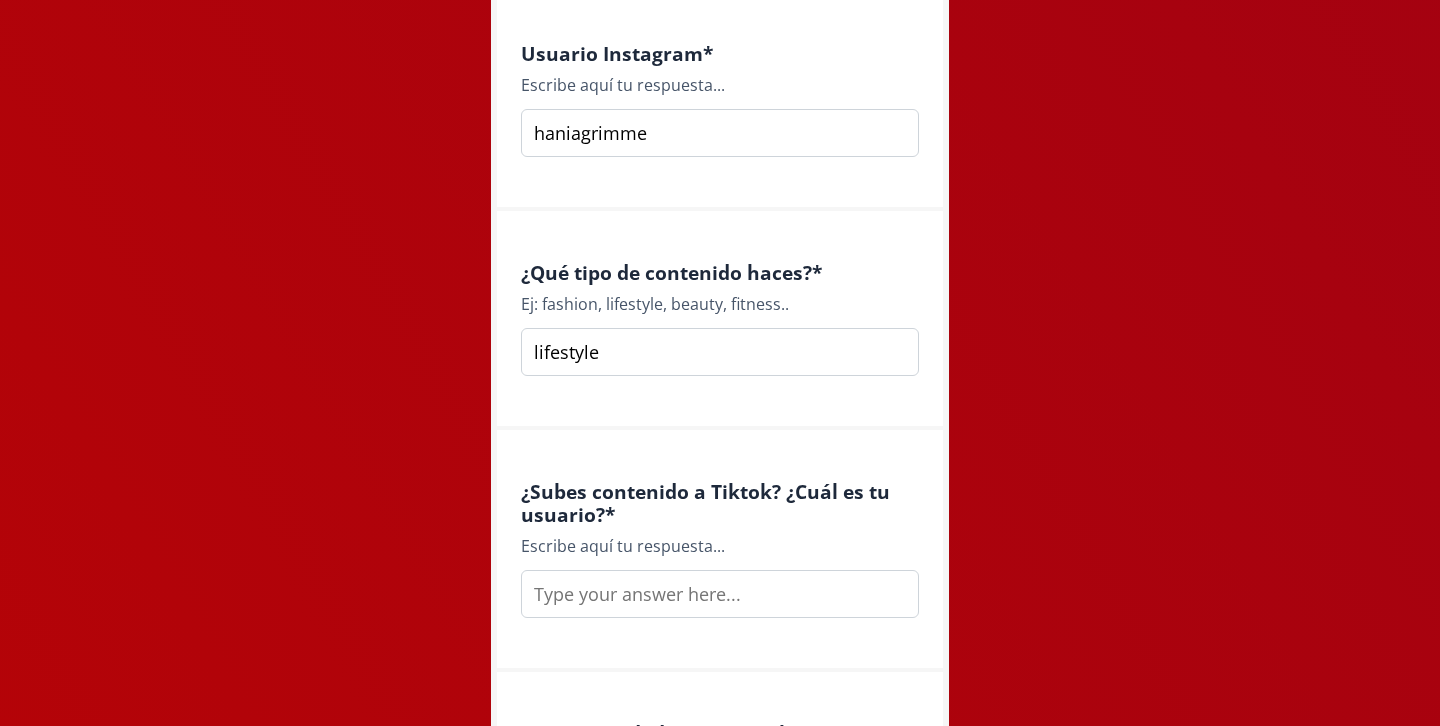 type on "lifestyle" 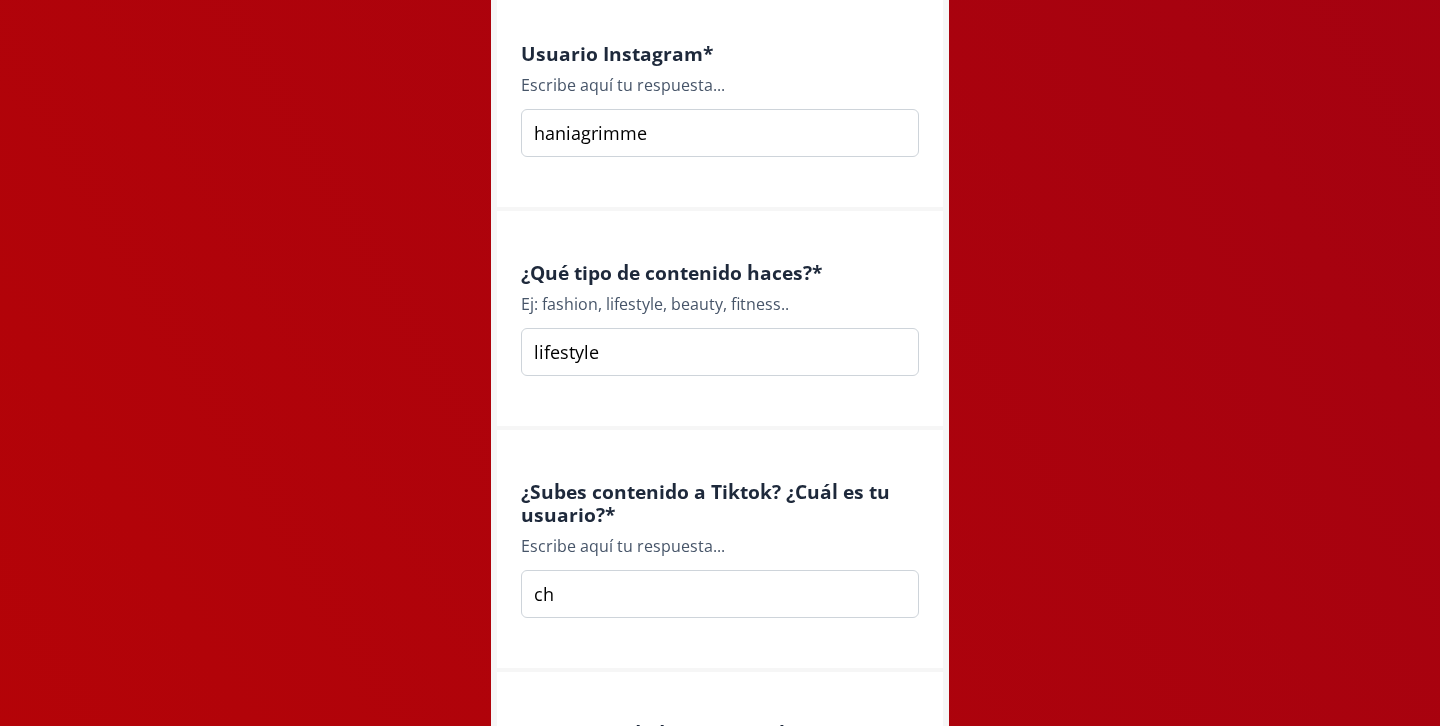 type on "c" 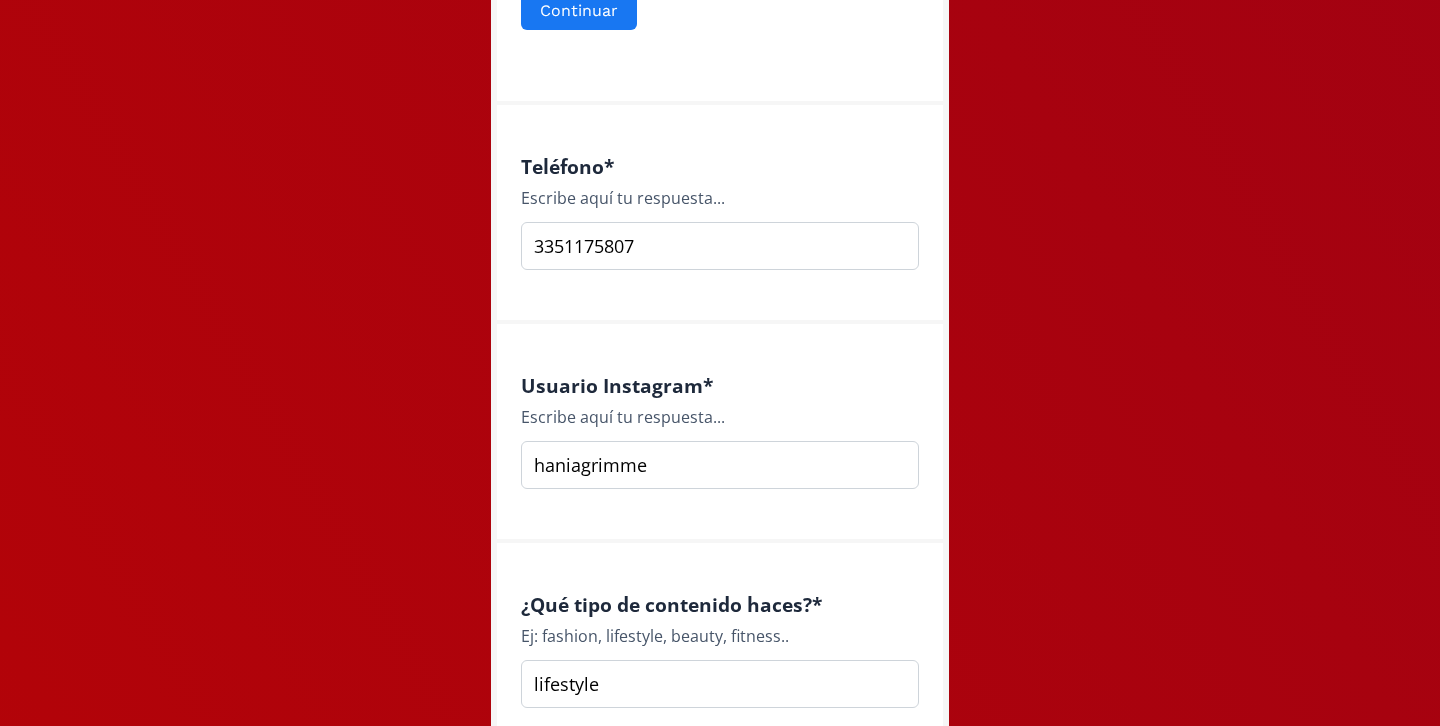 scroll, scrollTop: 1103, scrollLeft: 0, axis: vertical 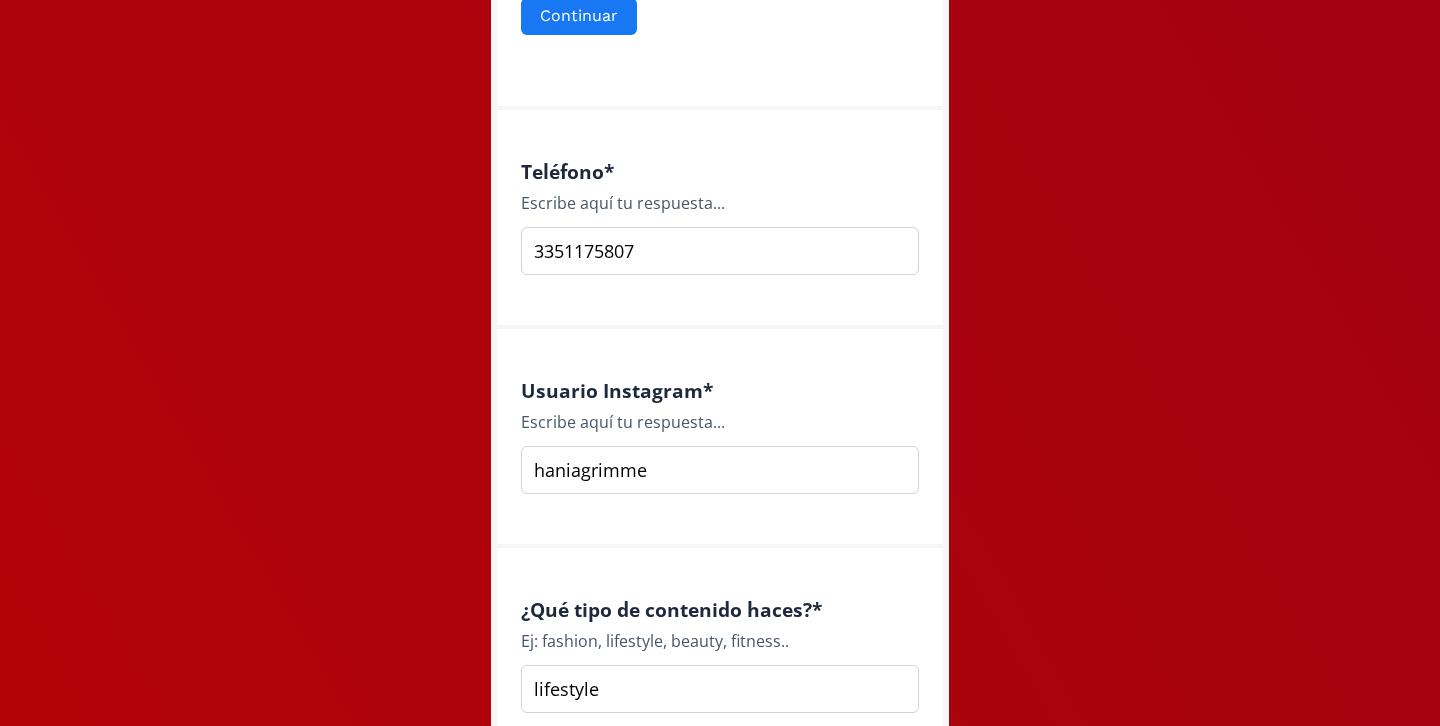 type on "haniagrimme" 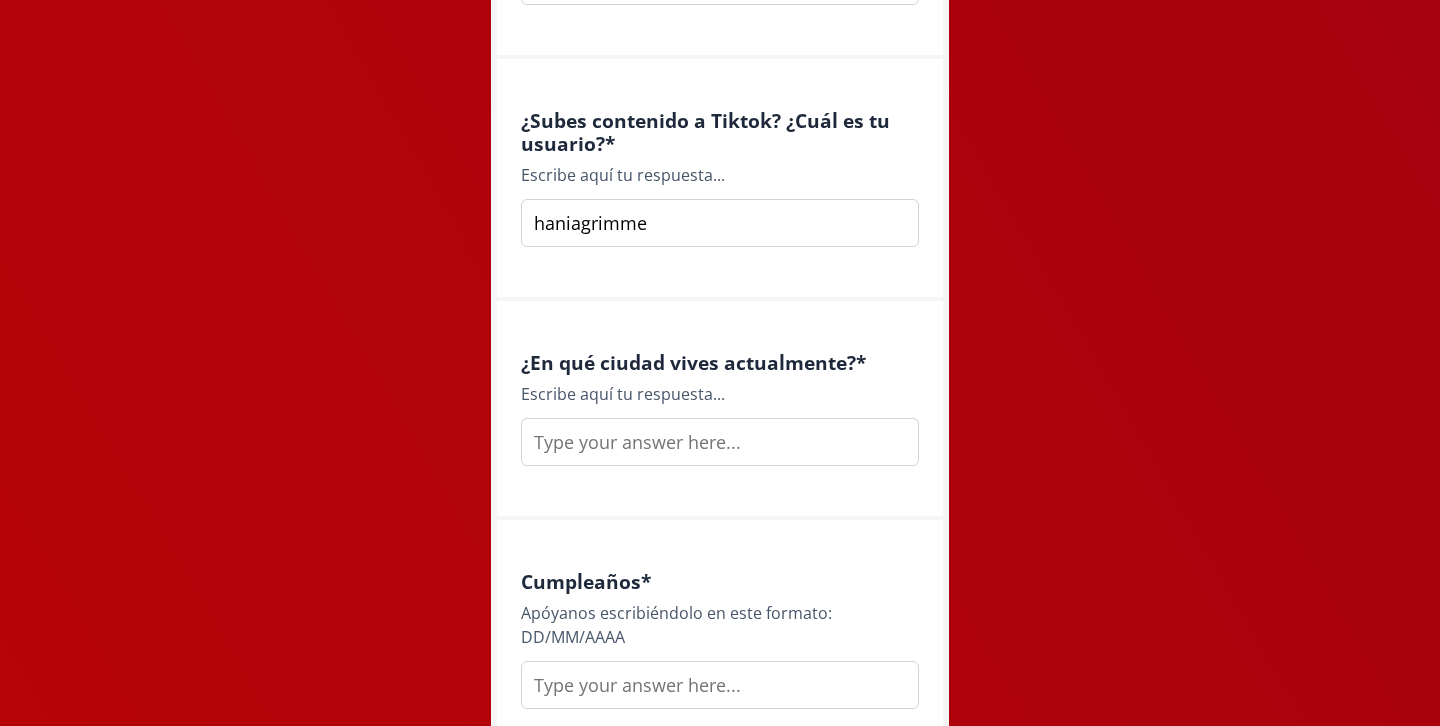 scroll, scrollTop: 1850, scrollLeft: 0, axis: vertical 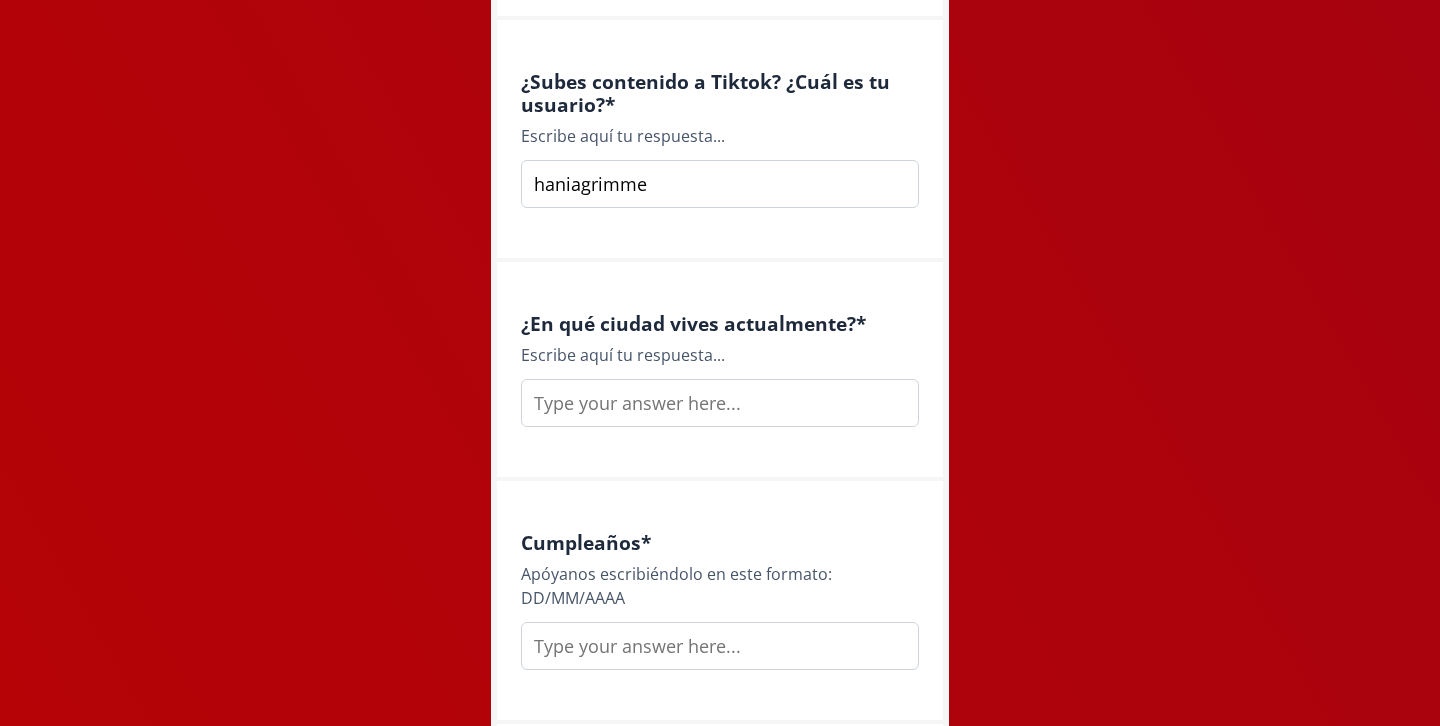 click at bounding box center (720, 403) 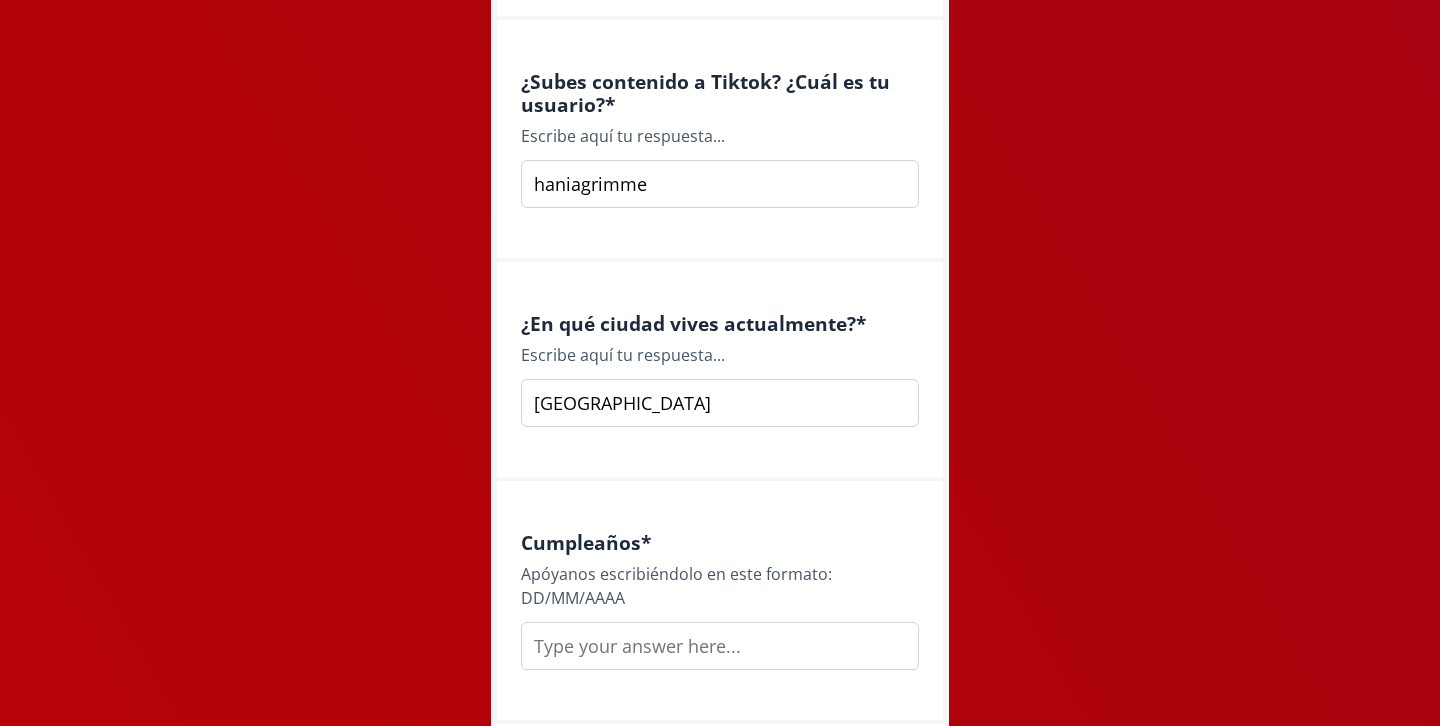 type on "[GEOGRAPHIC_DATA]" 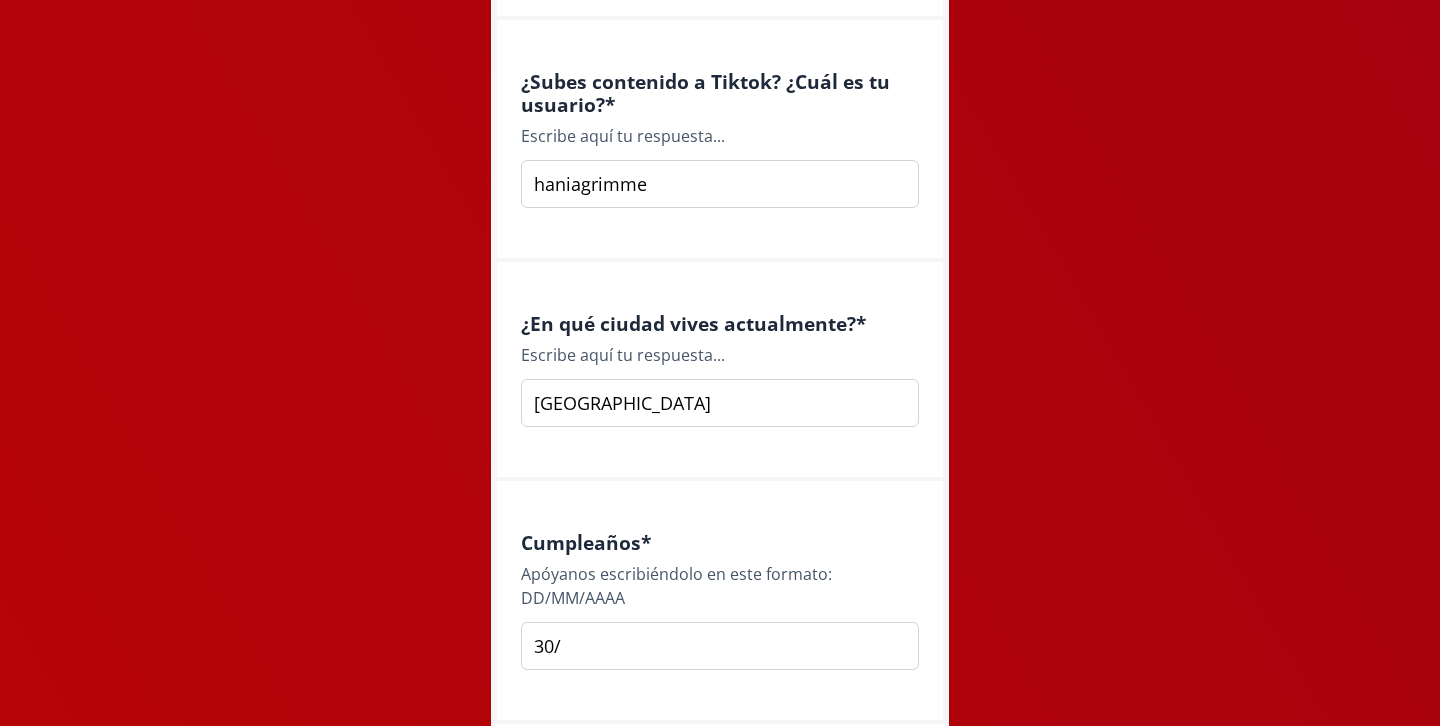 click on "30/" at bounding box center [720, 646] 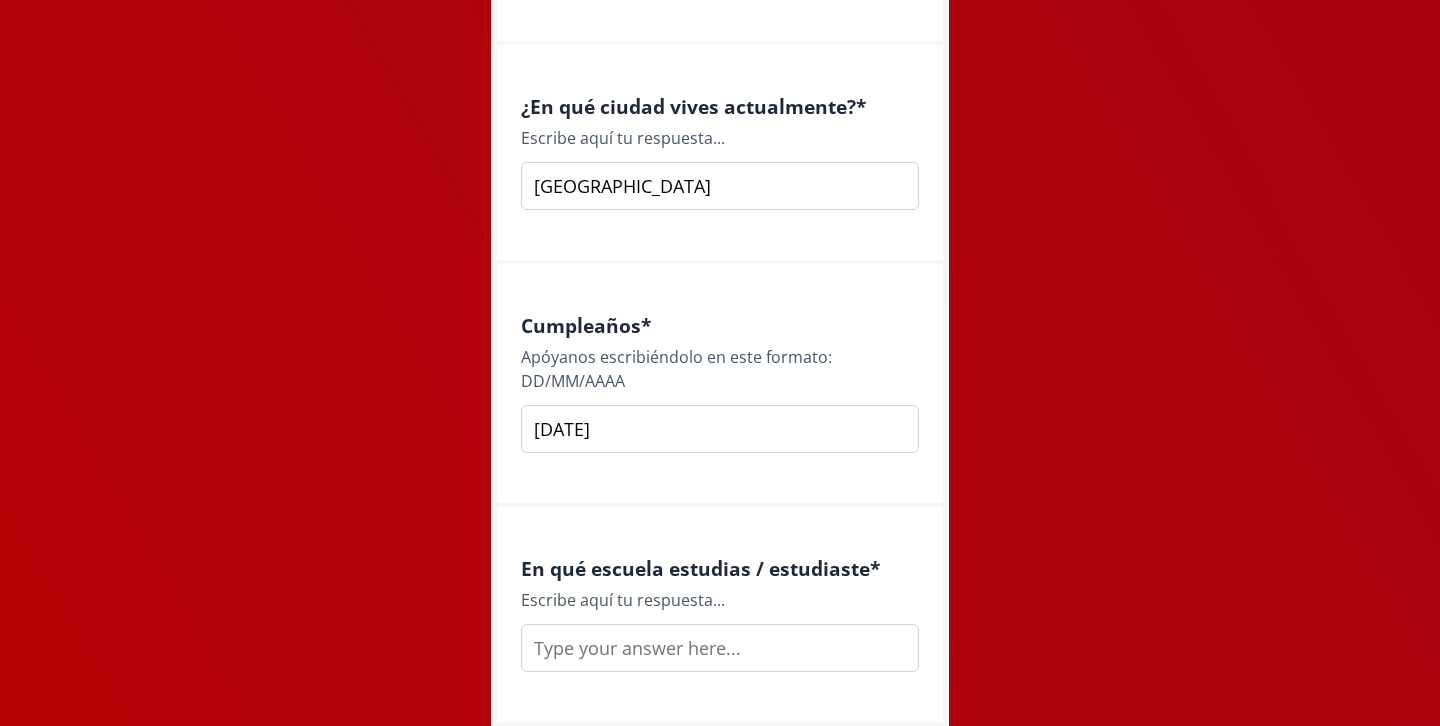 scroll, scrollTop: 2107, scrollLeft: 0, axis: vertical 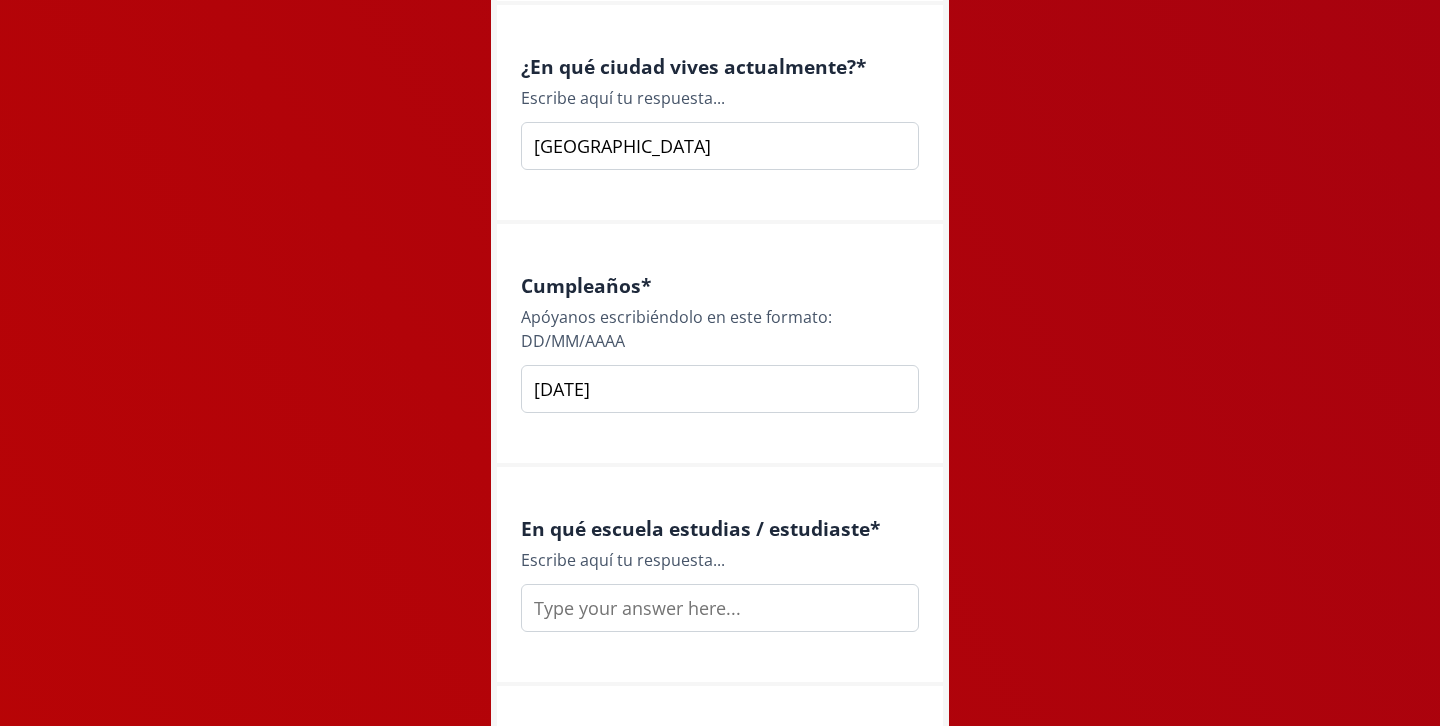 type on "[DATE]" 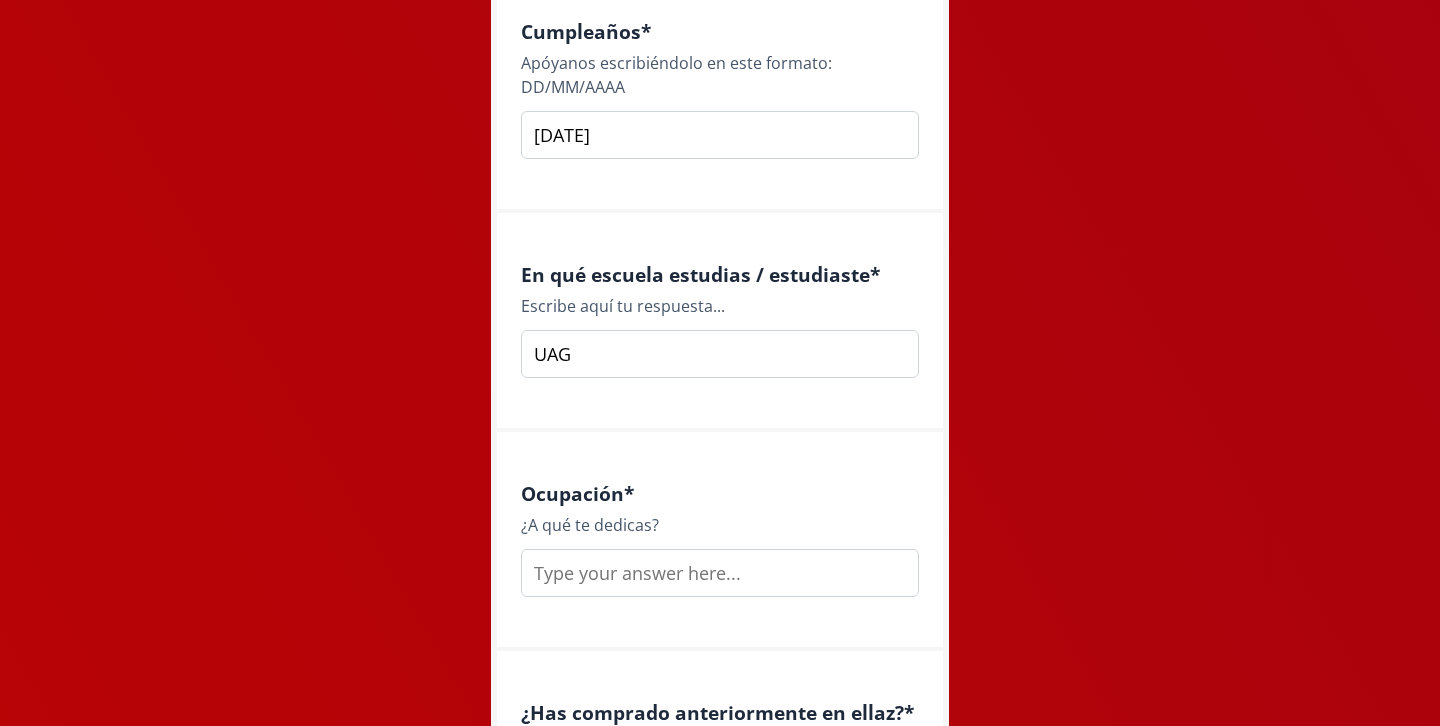 scroll, scrollTop: 2376, scrollLeft: 0, axis: vertical 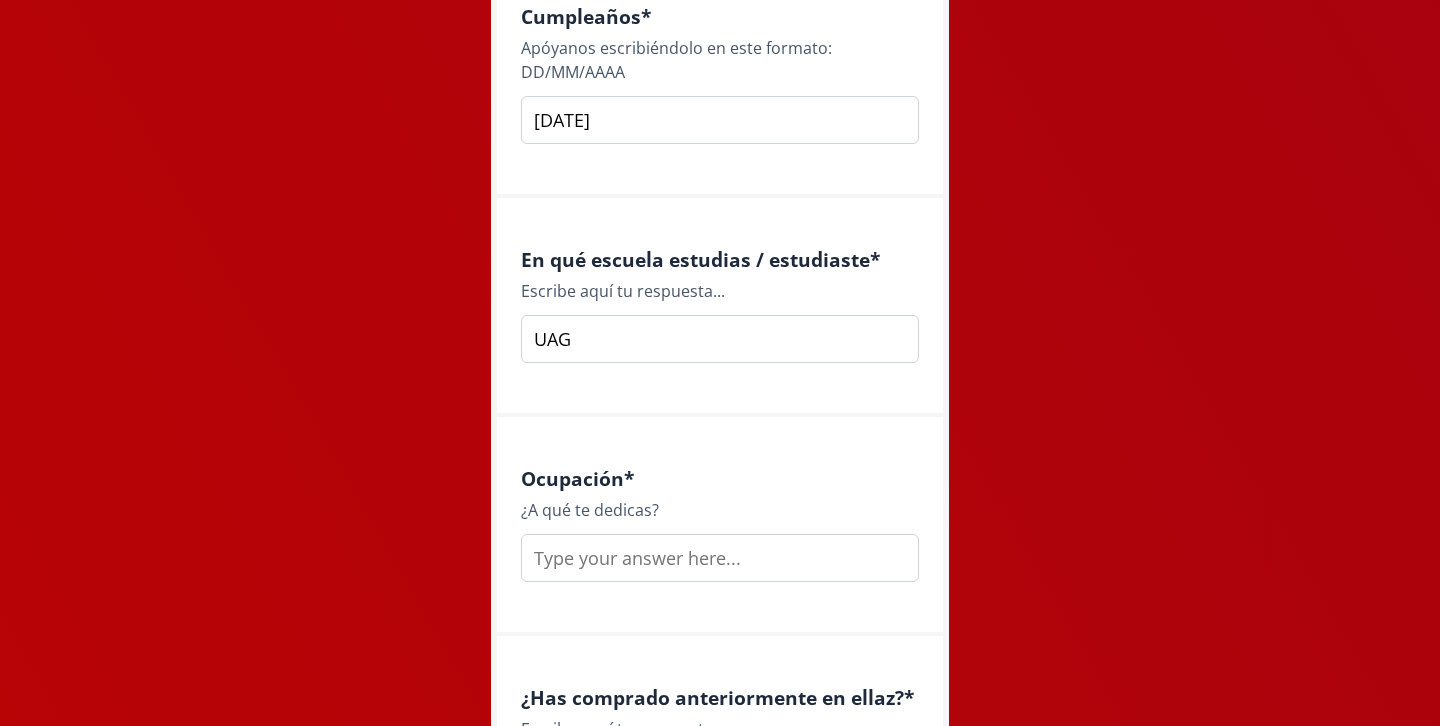 type on "UAG" 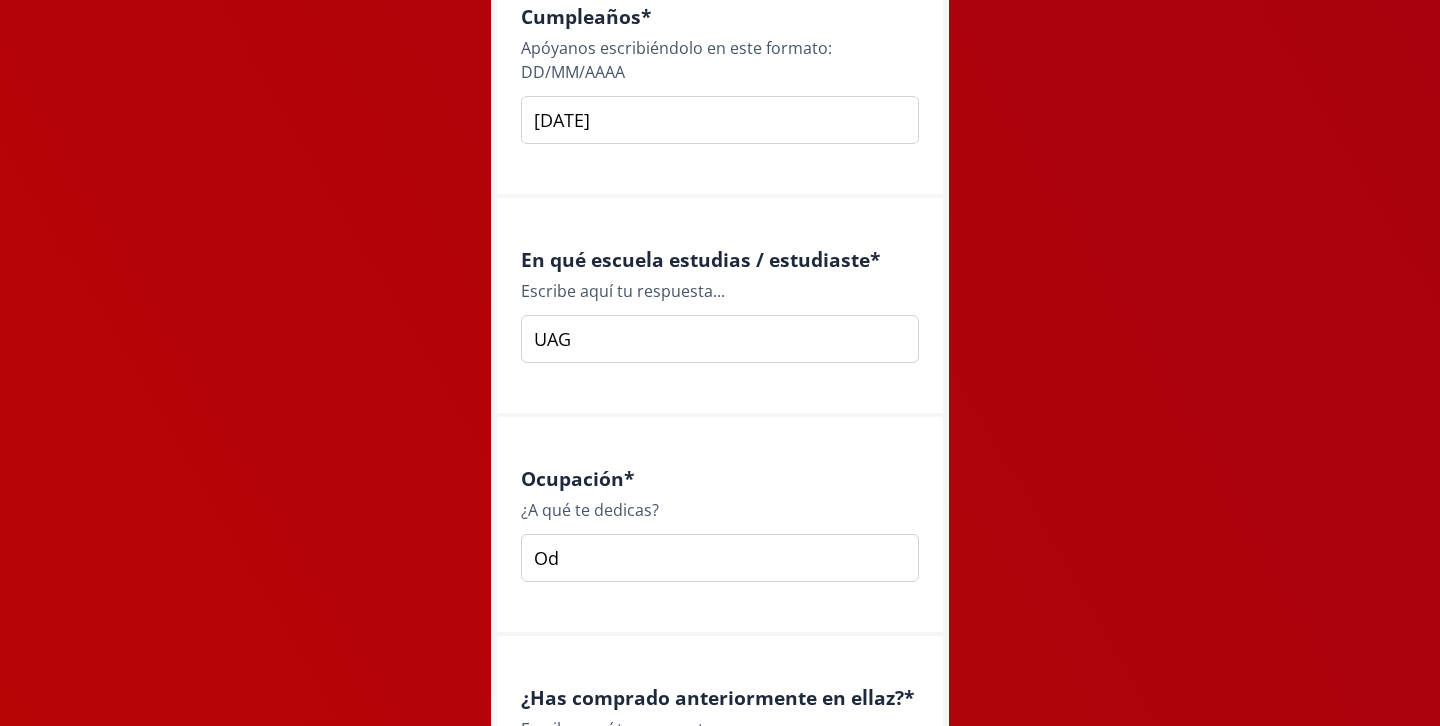 type on "O" 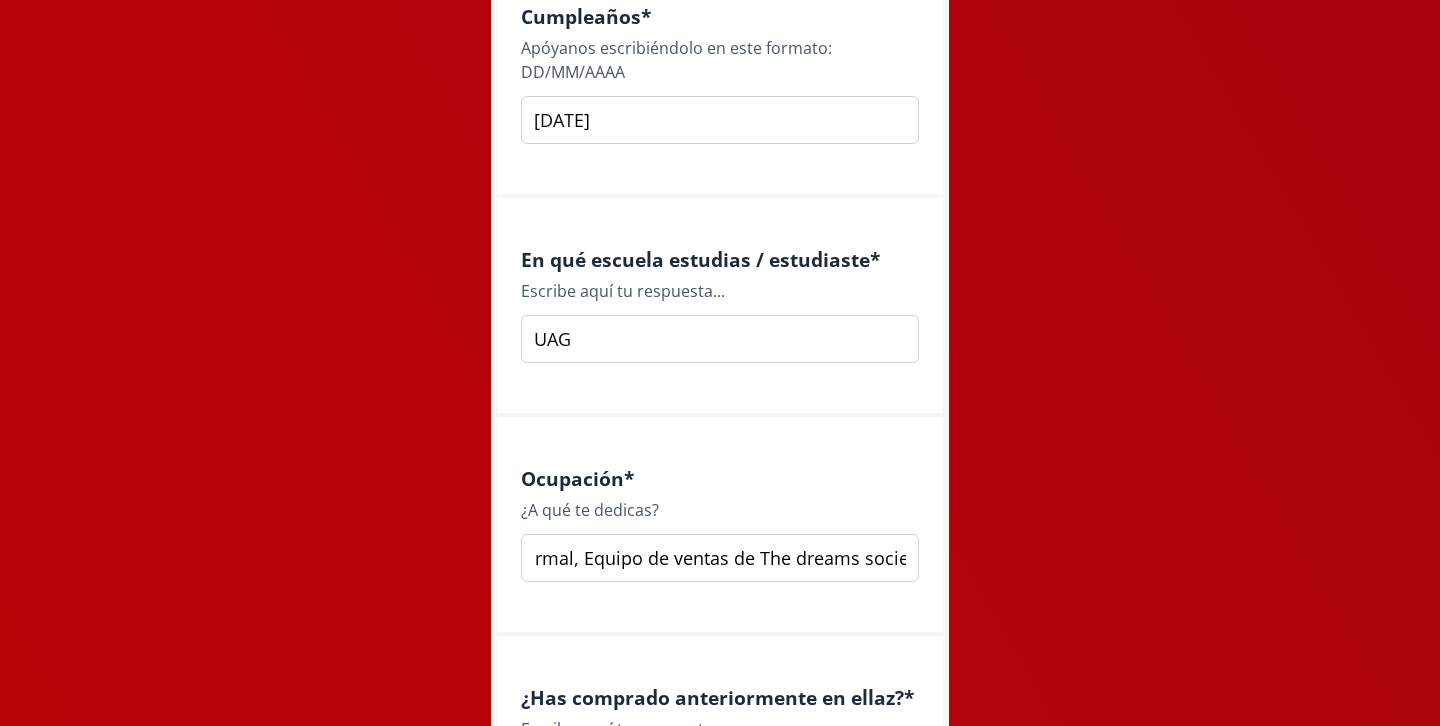 scroll, scrollTop: 0, scrollLeft: 354, axis: horizontal 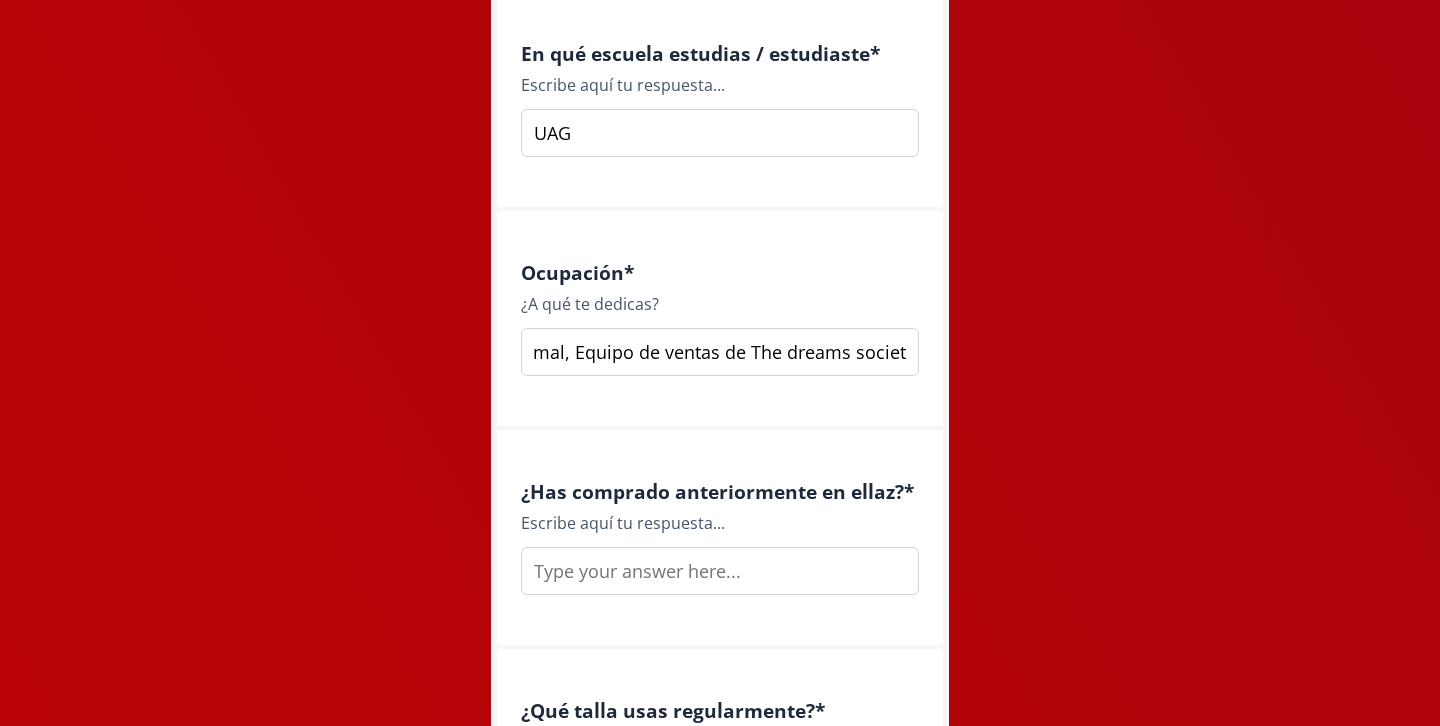 type on "Estudiante de odontología, RP de The Normal, Equipo de ventas de The dreams society" 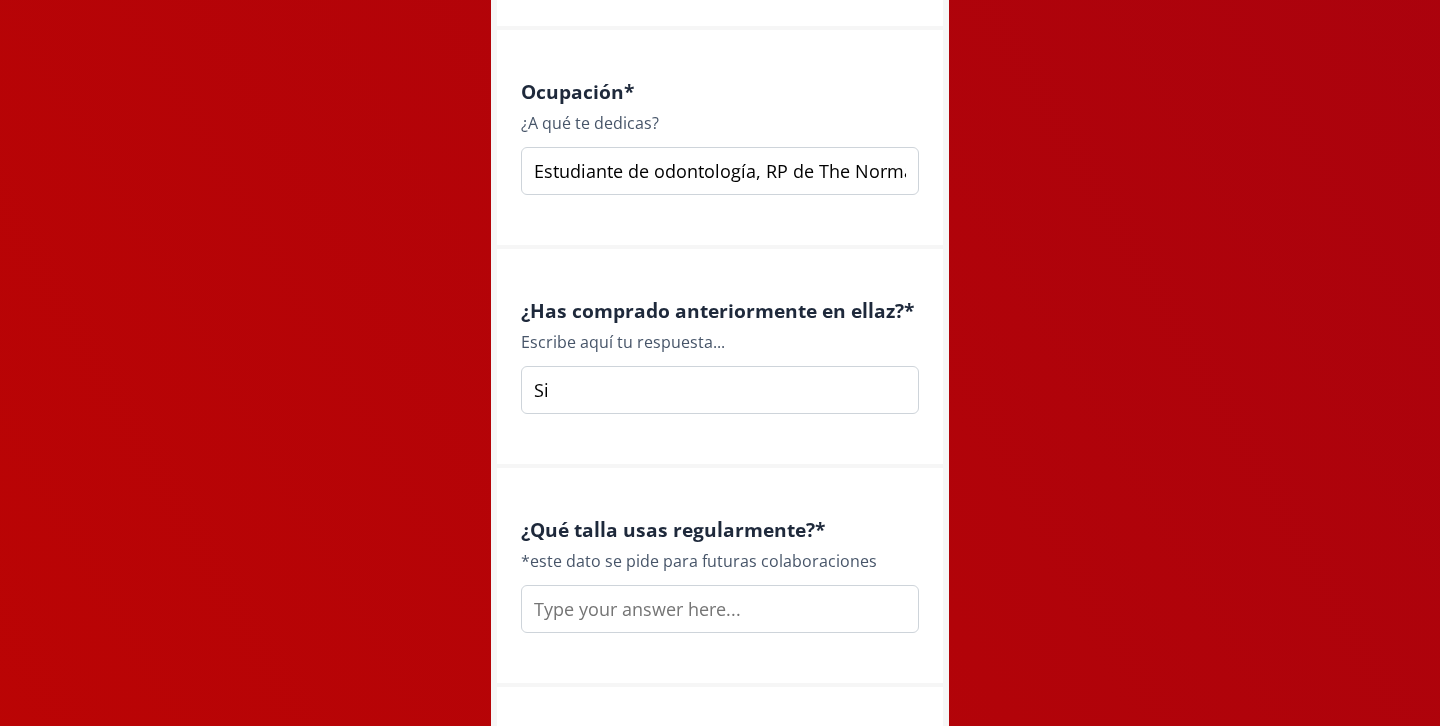 scroll, scrollTop: 2806, scrollLeft: 0, axis: vertical 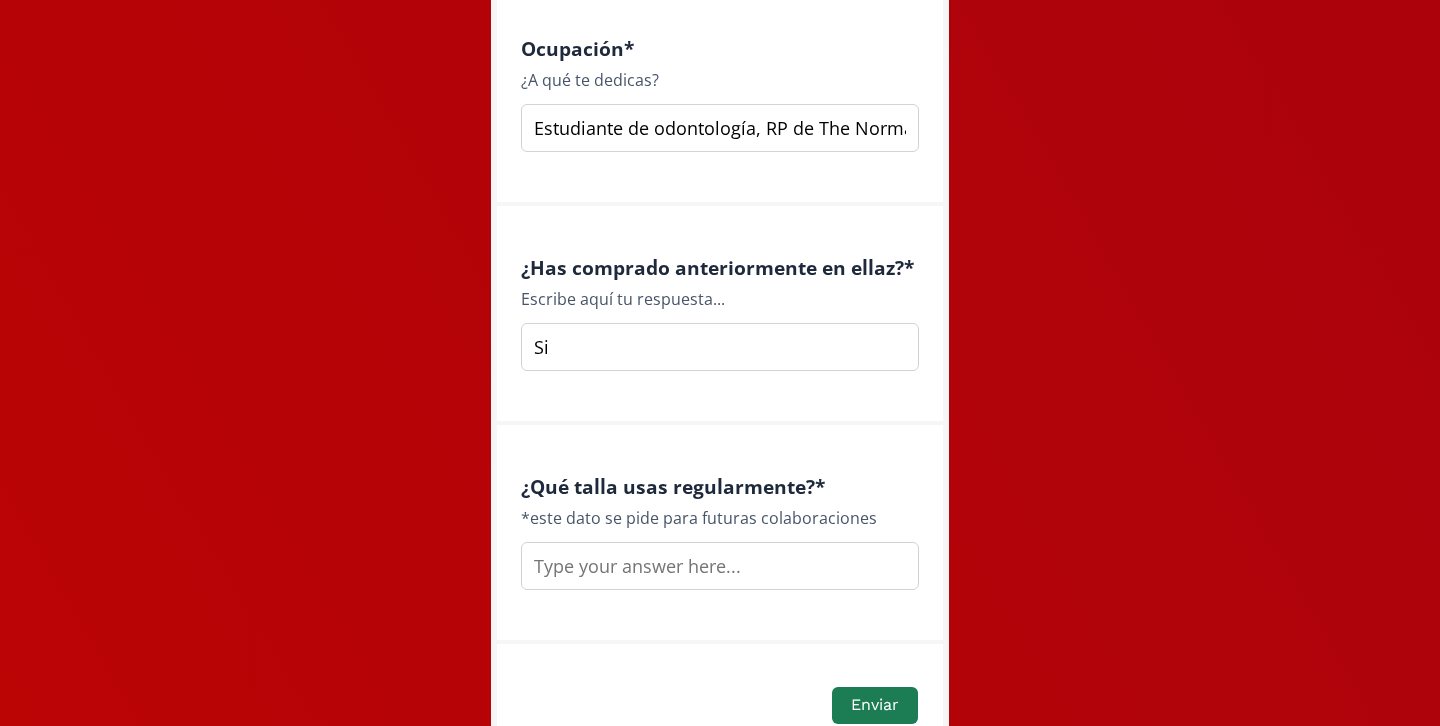 type on "Si" 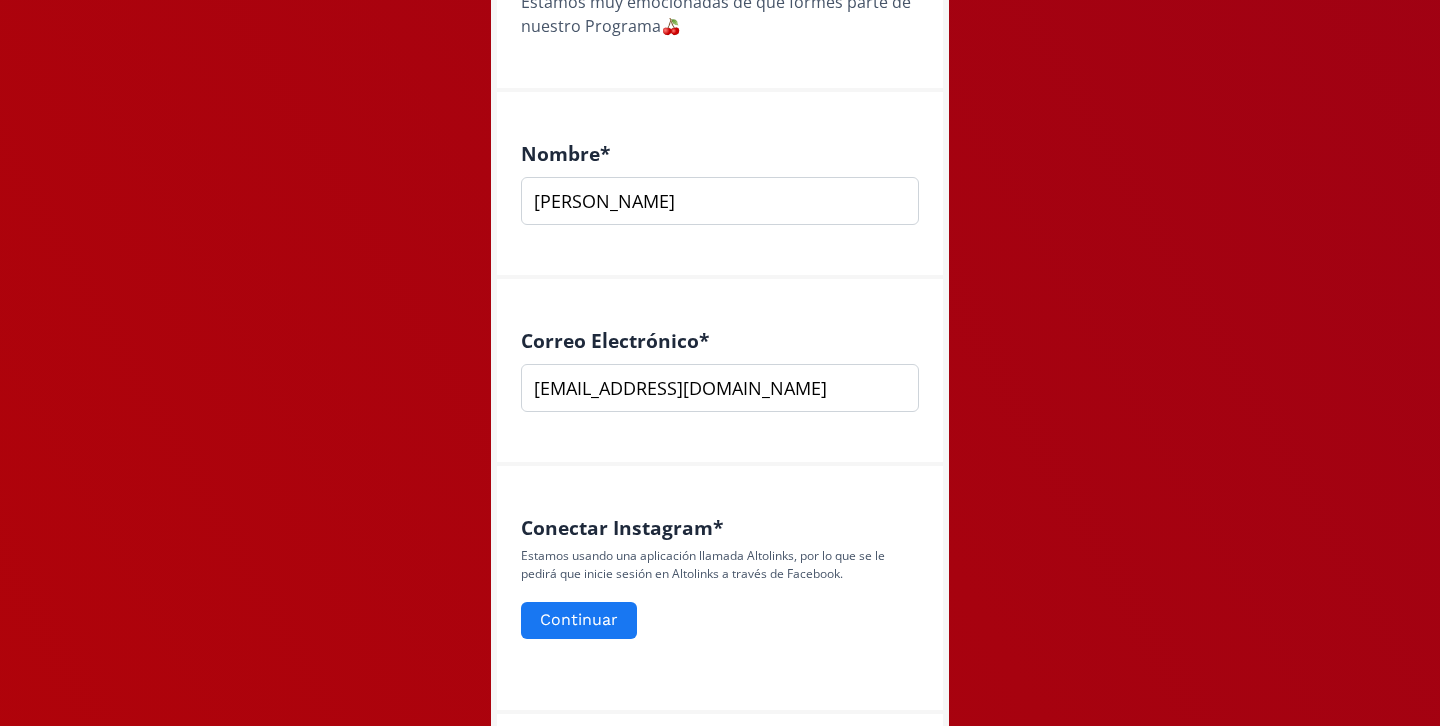 scroll, scrollTop: 956, scrollLeft: 0, axis: vertical 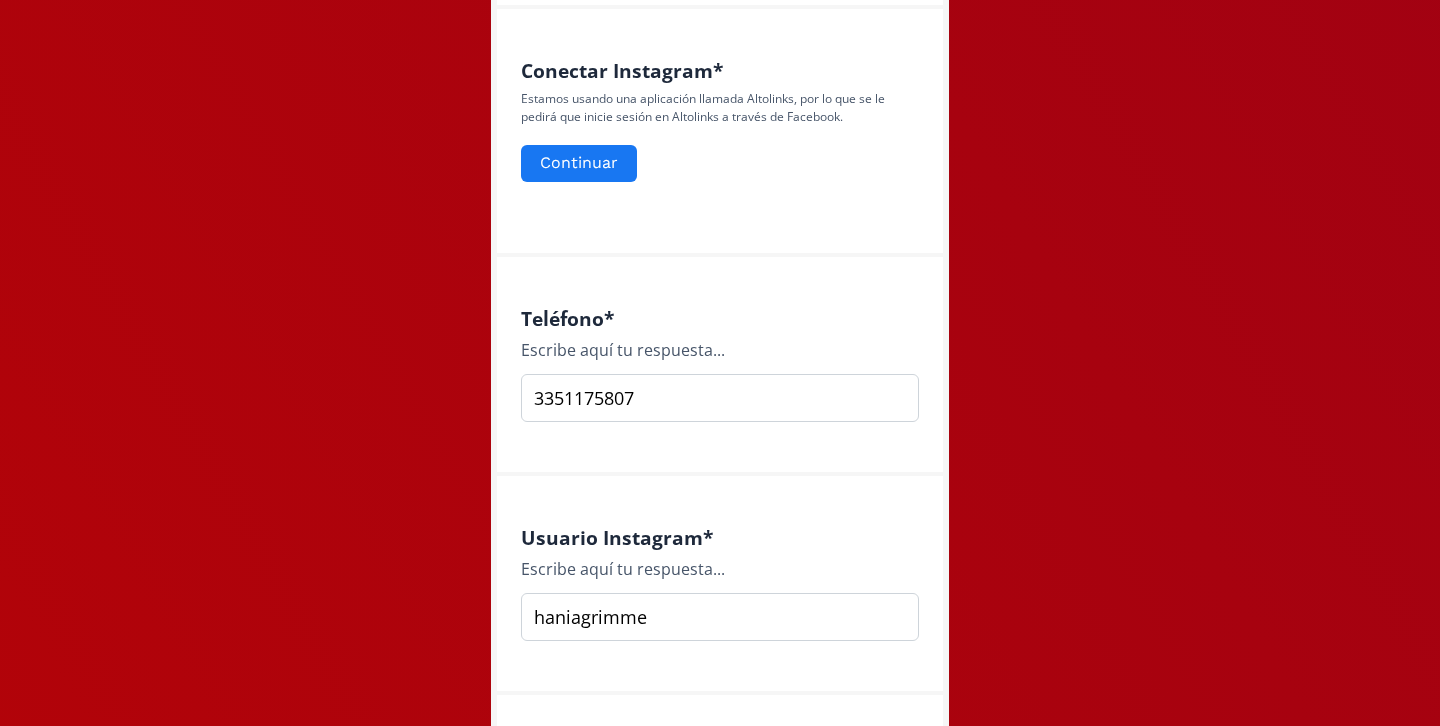 type on "S" 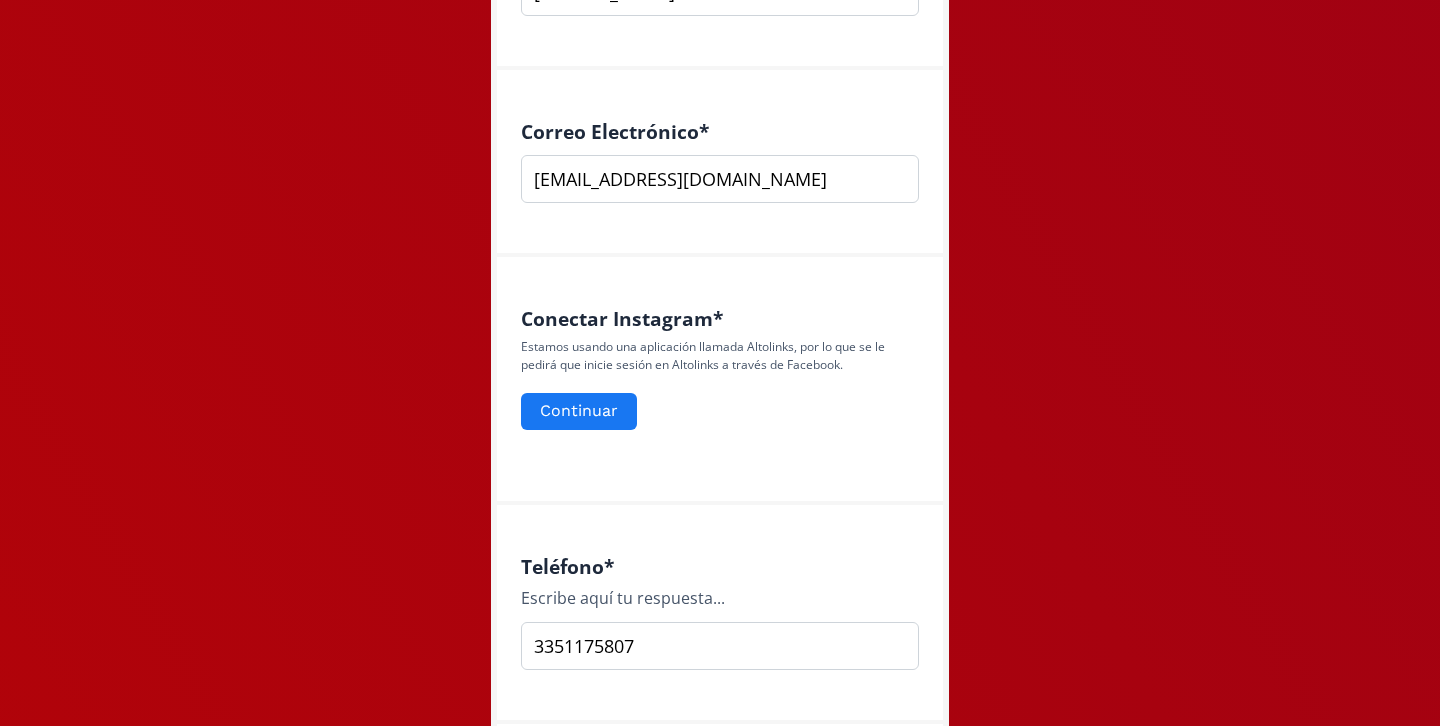 scroll, scrollTop: 0, scrollLeft: 0, axis: both 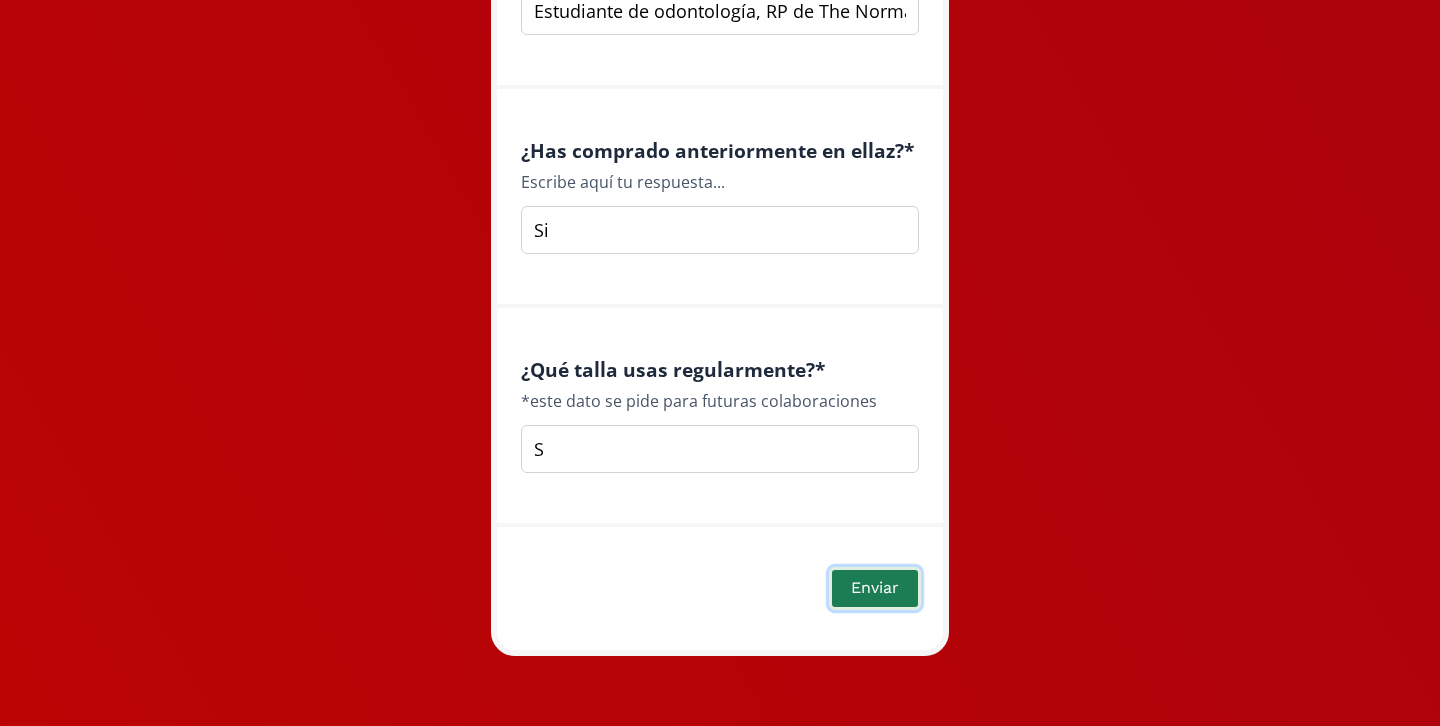 click on "Enviar" at bounding box center (875, 588) 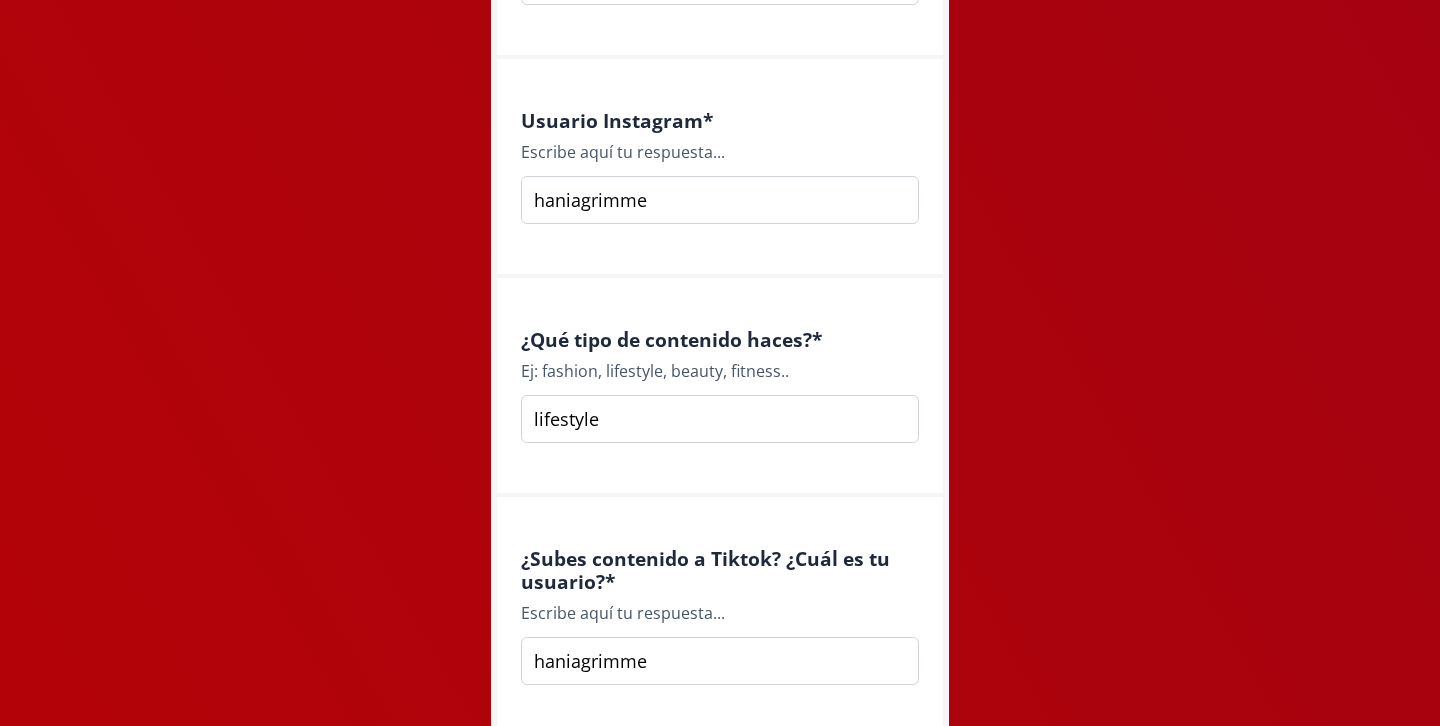 scroll, scrollTop: 958, scrollLeft: 0, axis: vertical 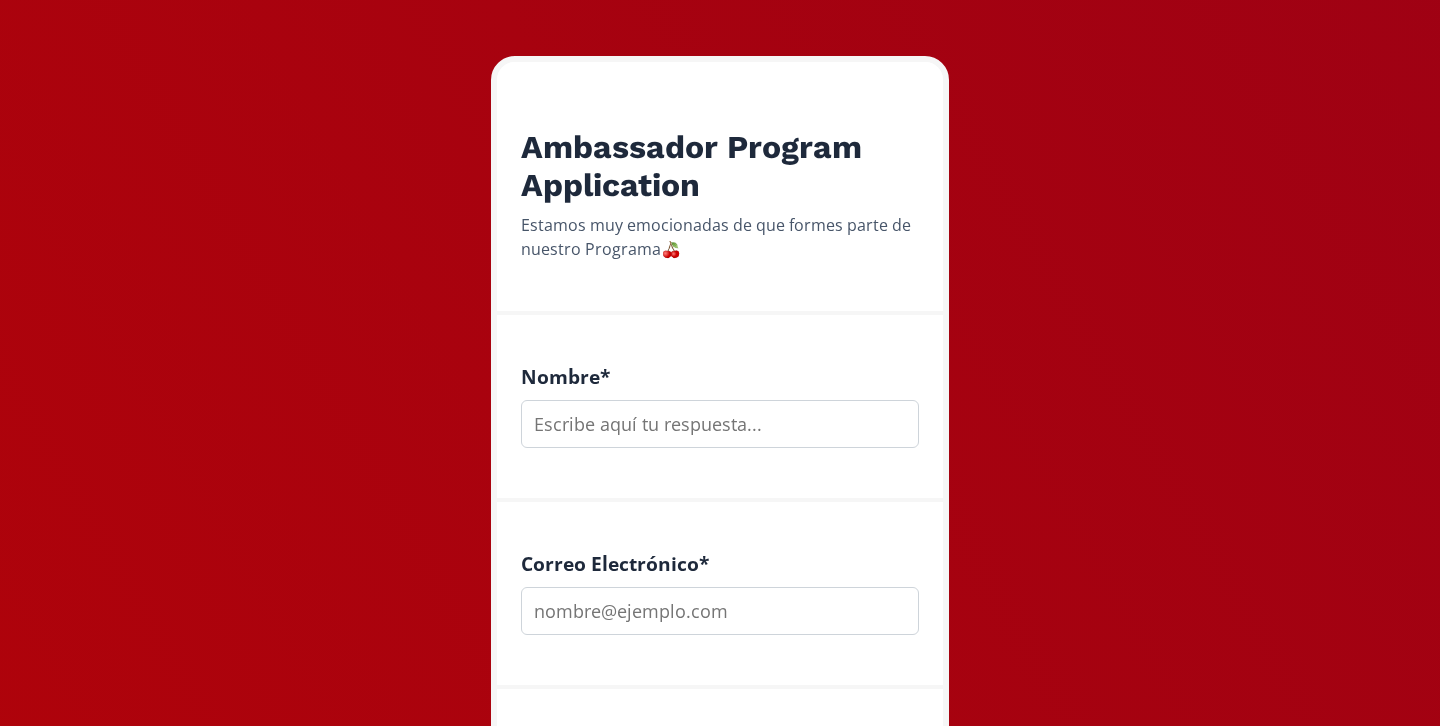 click at bounding box center (720, 424) 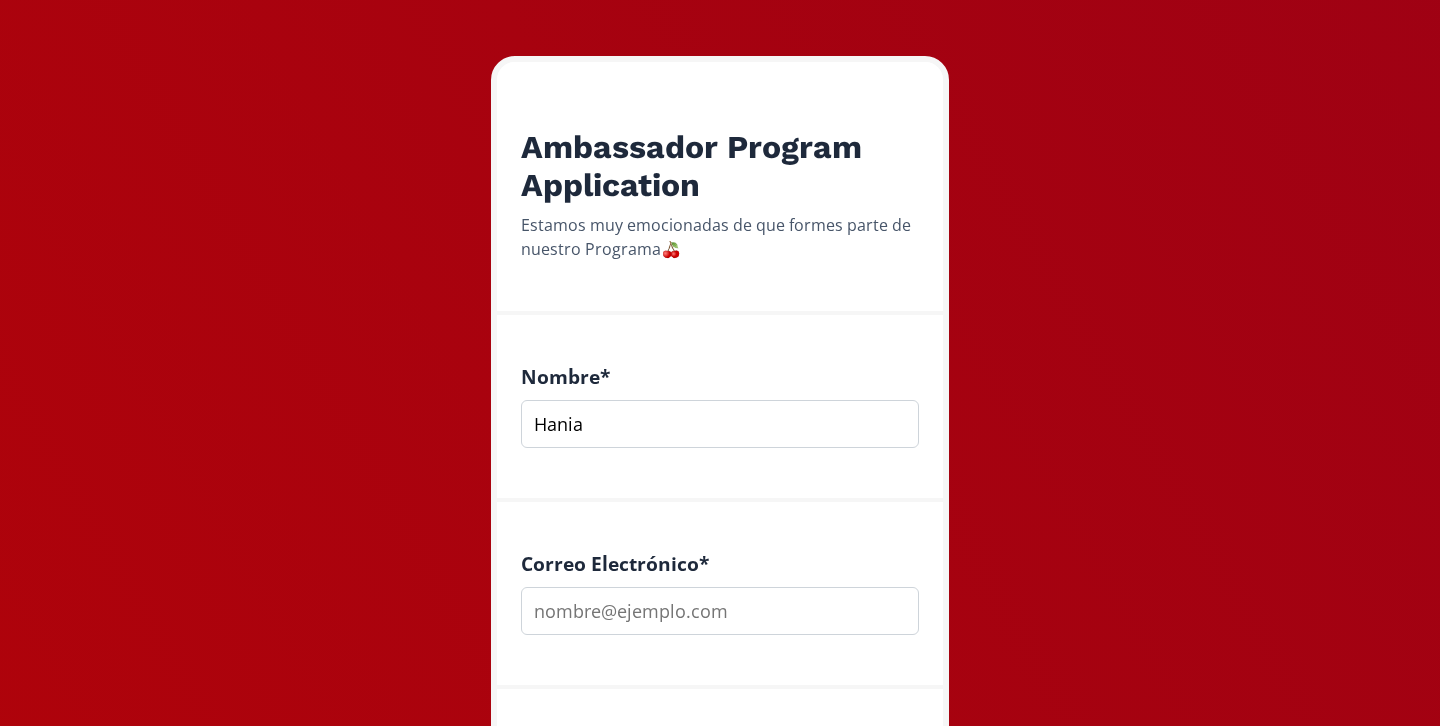 type on "Hania" 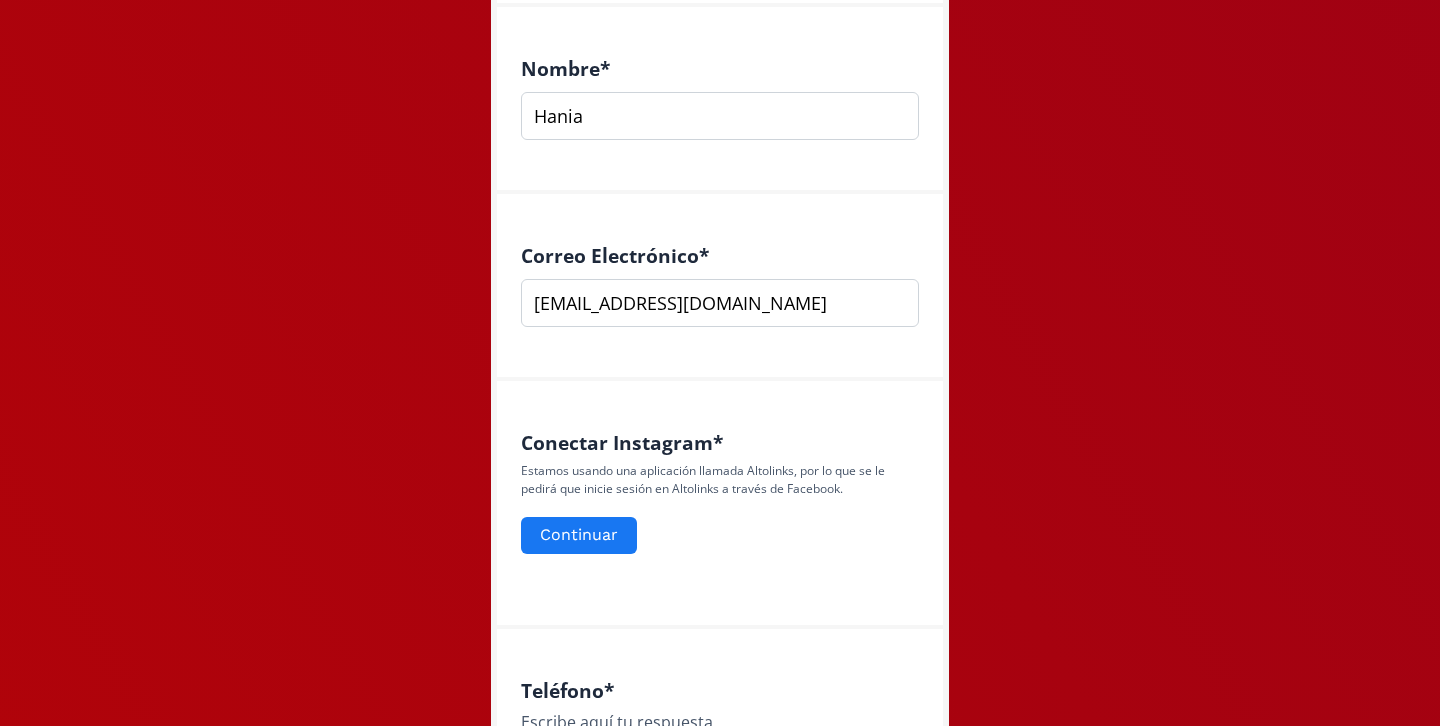 scroll, scrollTop: 628, scrollLeft: 0, axis: vertical 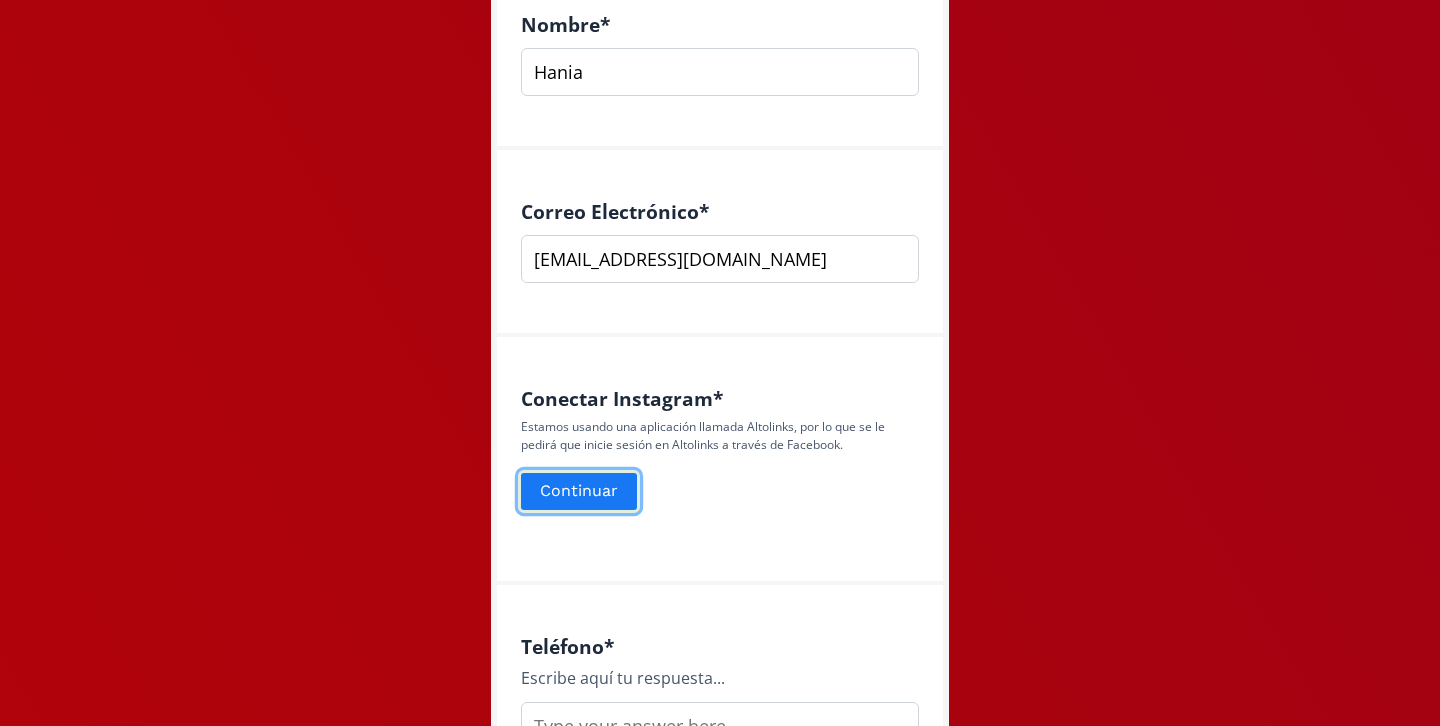 click on "Continuar" at bounding box center (579, 491) 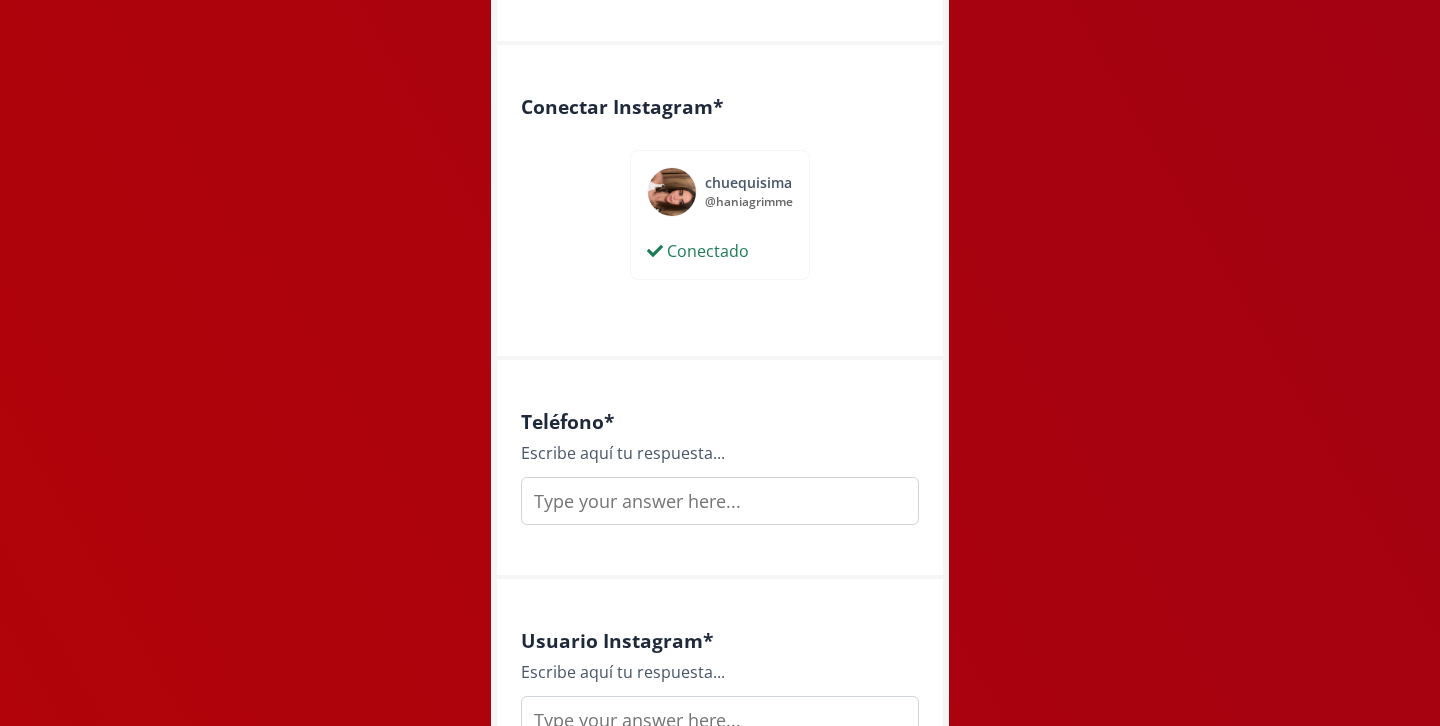 scroll, scrollTop: 941, scrollLeft: 0, axis: vertical 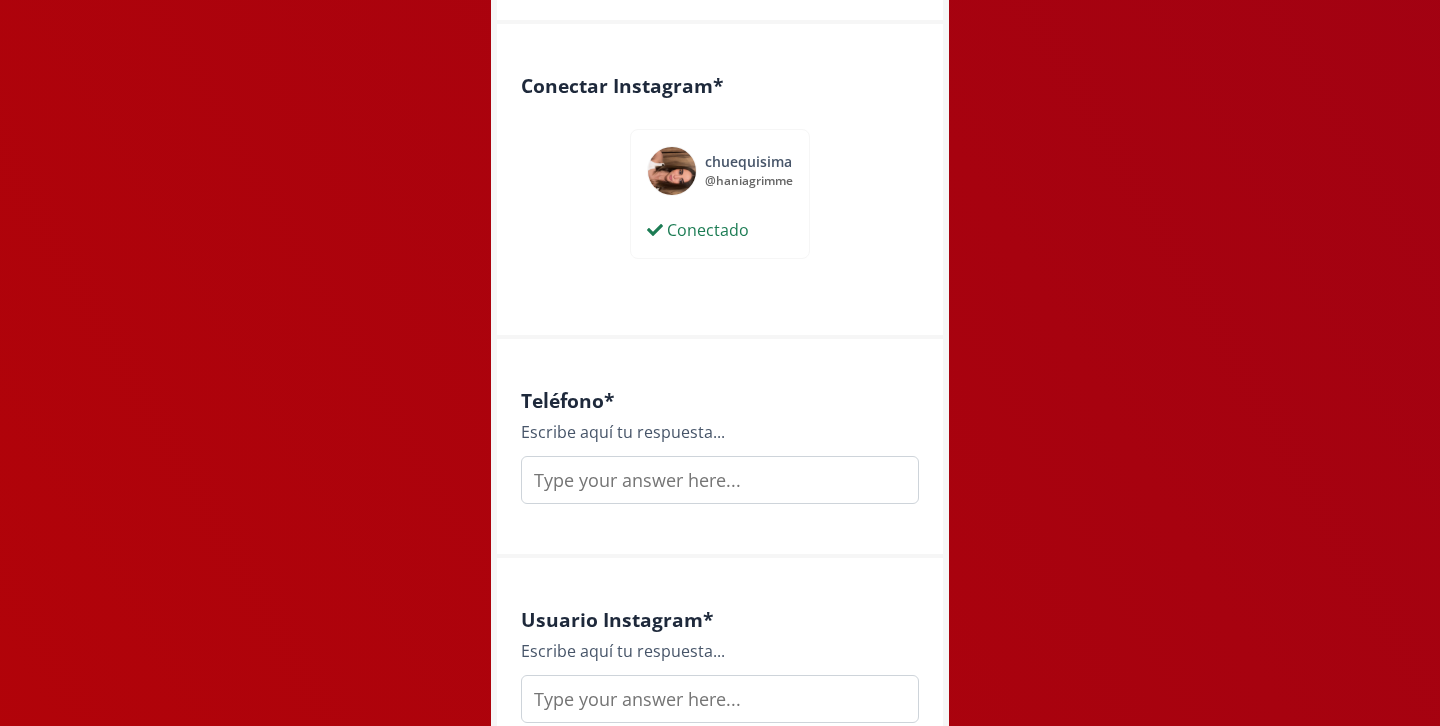 click at bounding box center [720, 480] 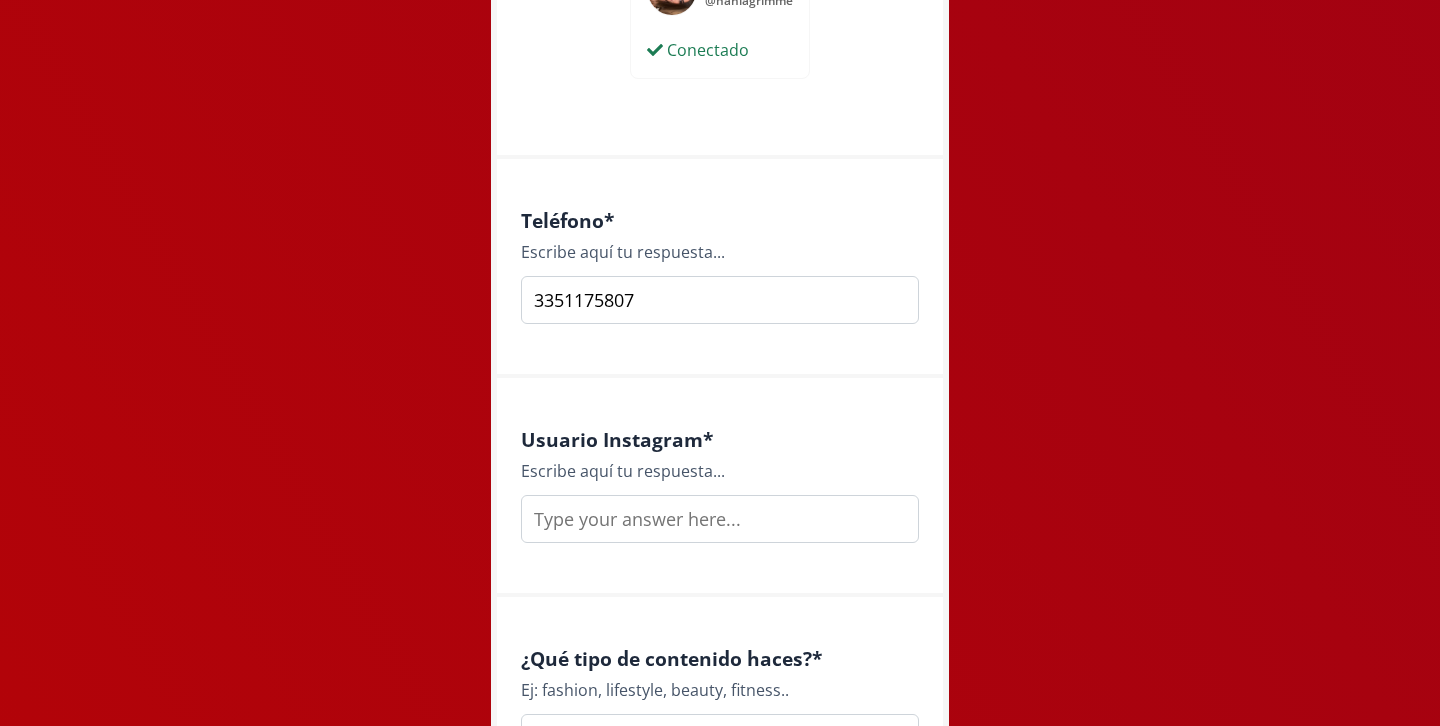 scroll, scrollTop: 1122, scrollLeft: 0, axis: vertical 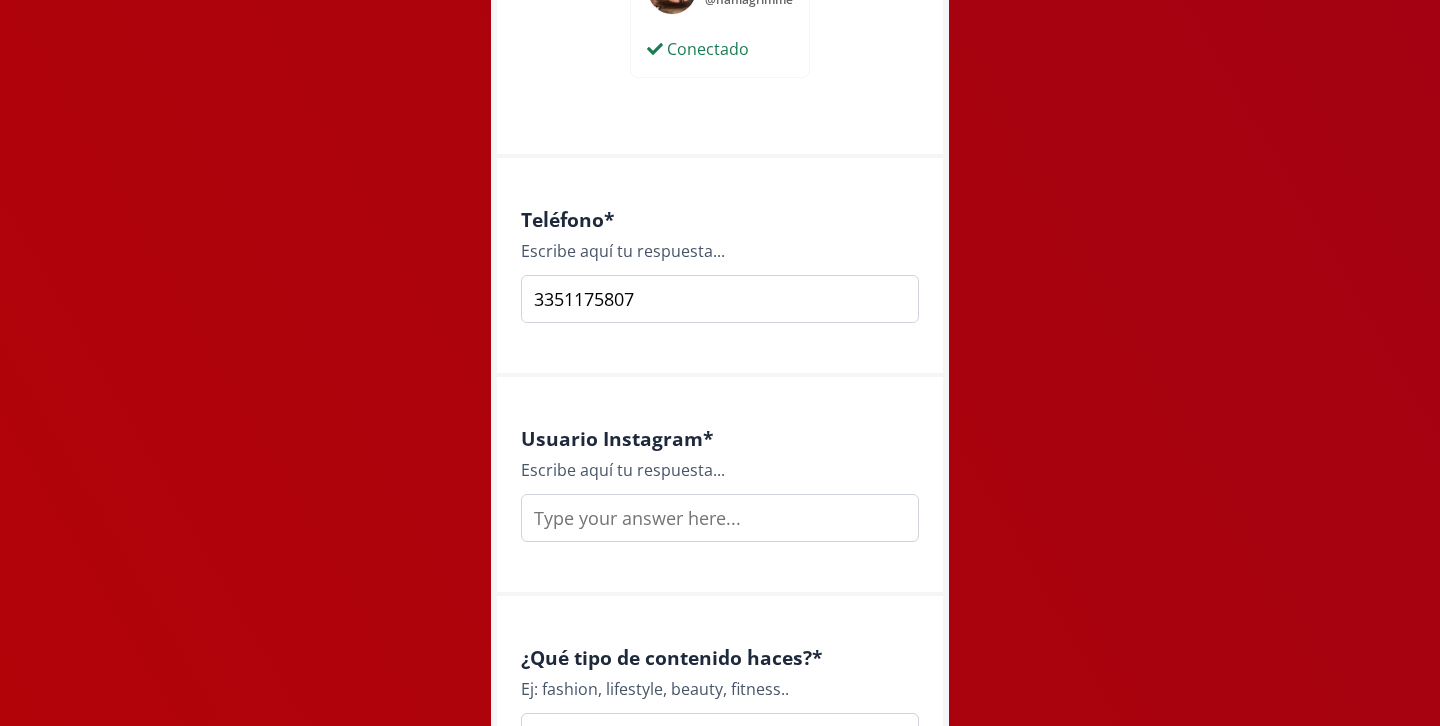 type on "3351175807" 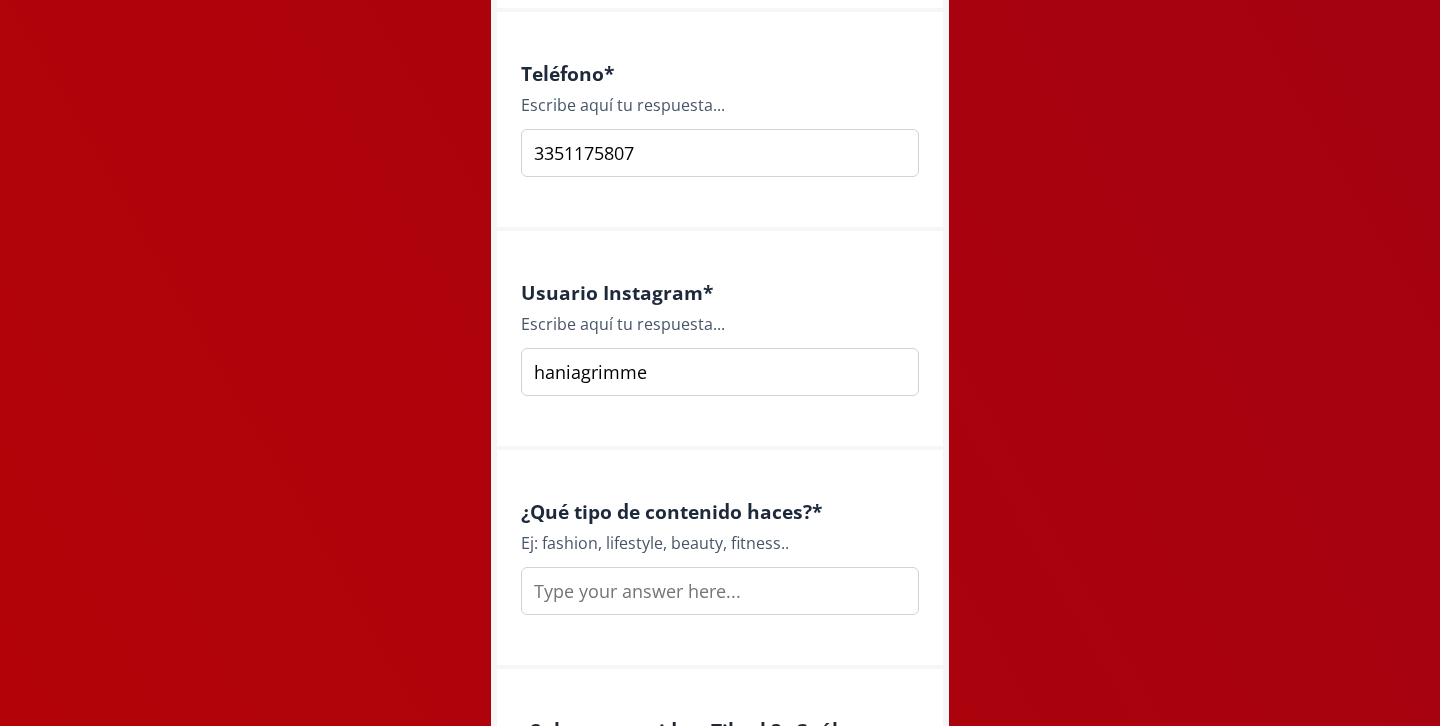scroll, scrollTop: 1301, scrollLeft: 0, axis: vertical 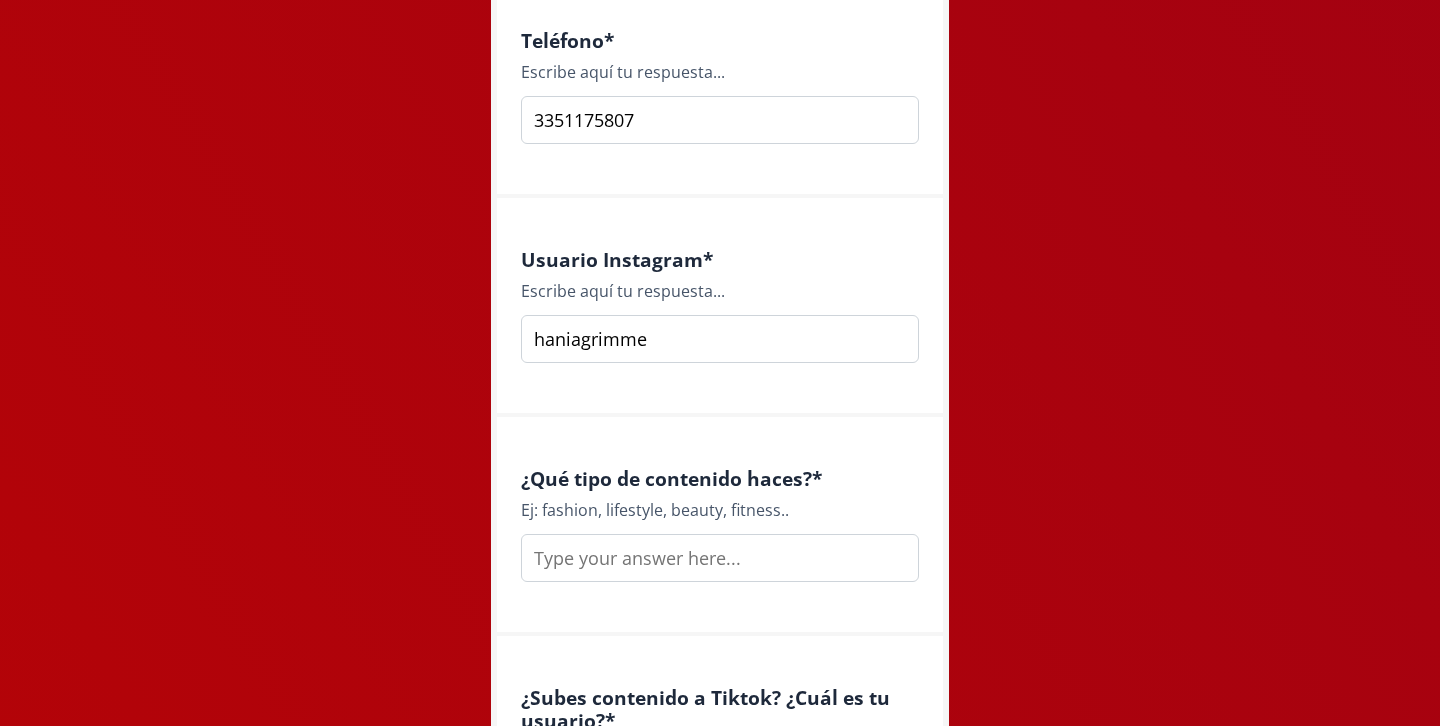 type on "haniagrimme" 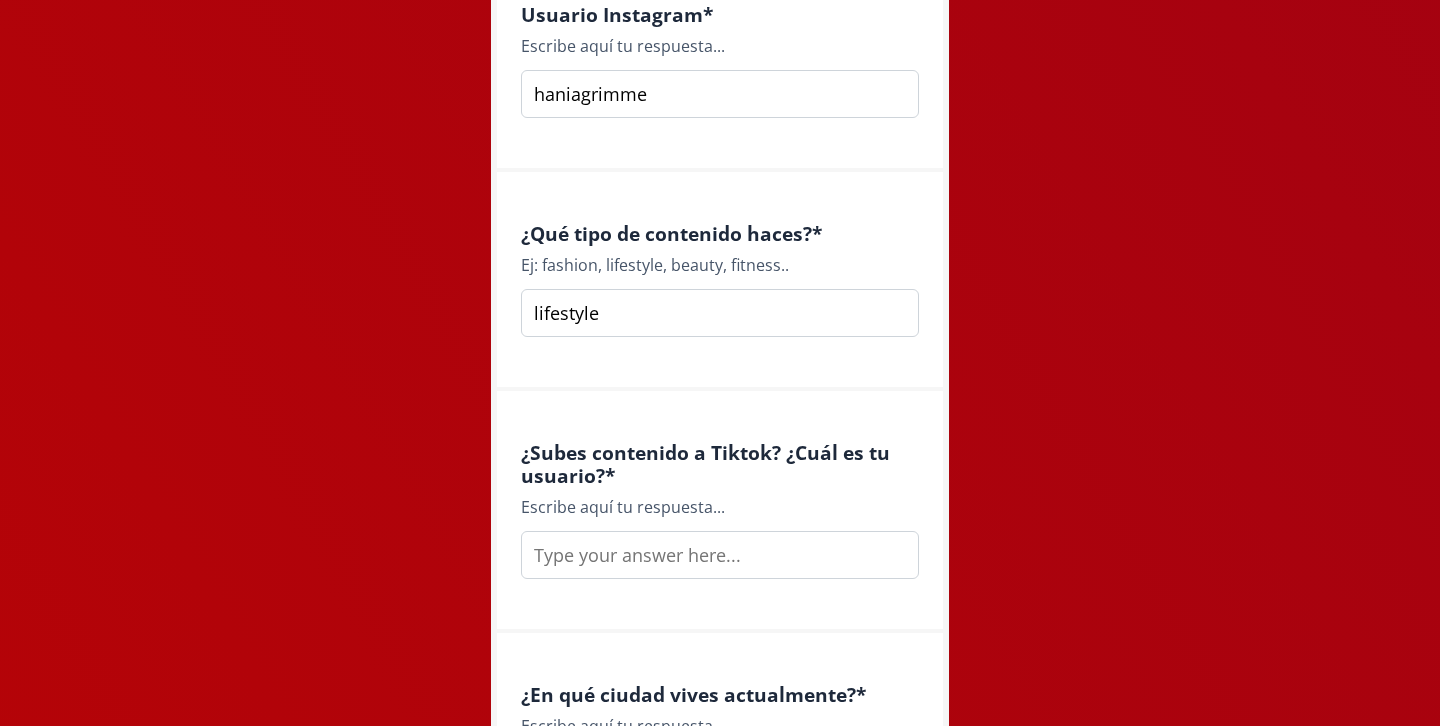 scroll, scrollTop: 1565, scrollLeft: 0, axis: vertical 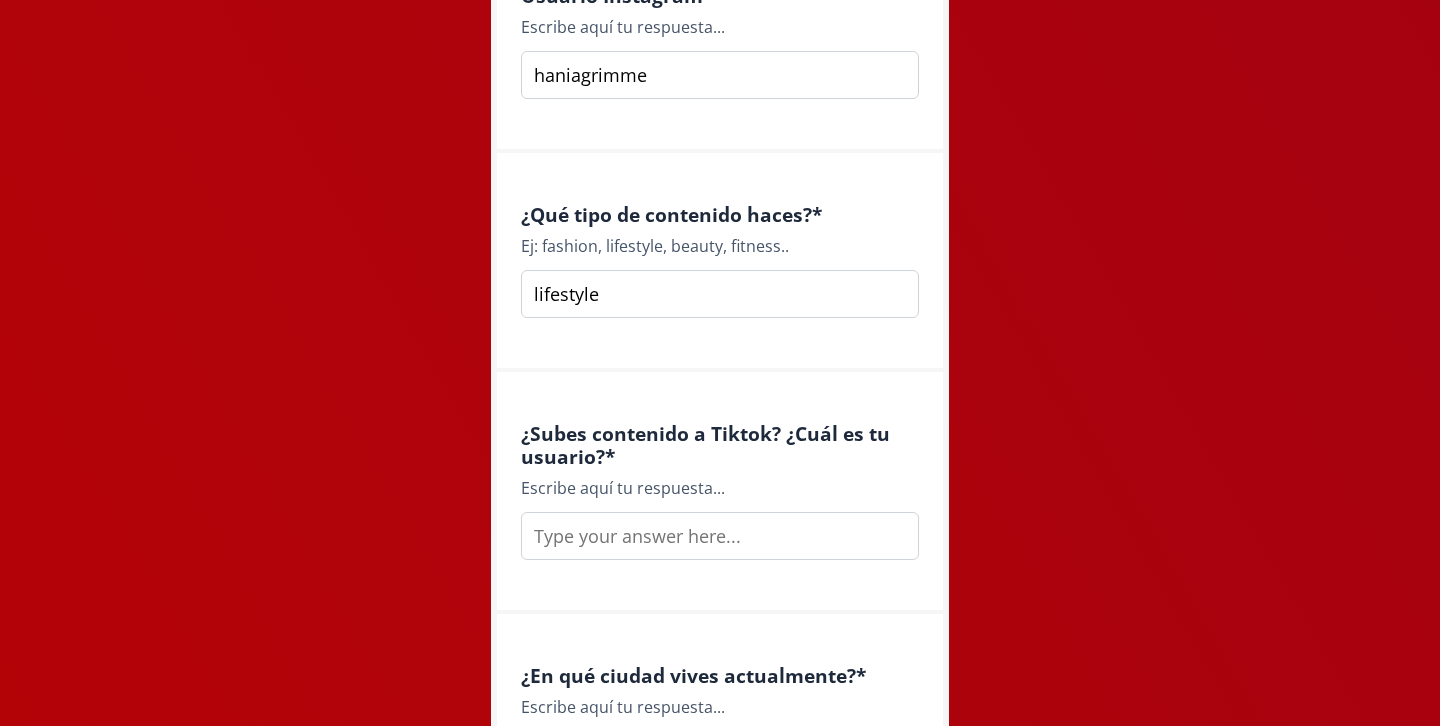 type on "lifestyle" 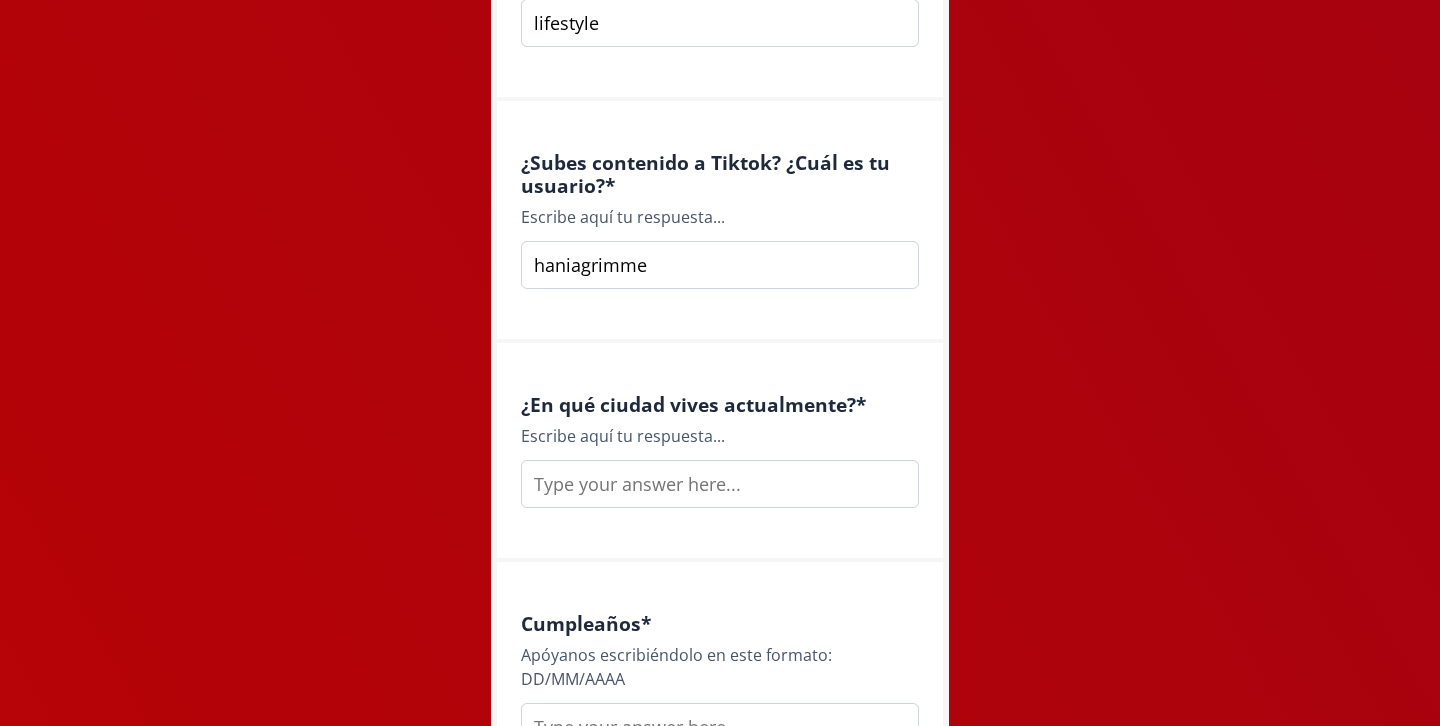 scroll, scrollTop: 1839, scrollLeft: 0, axis: vertical 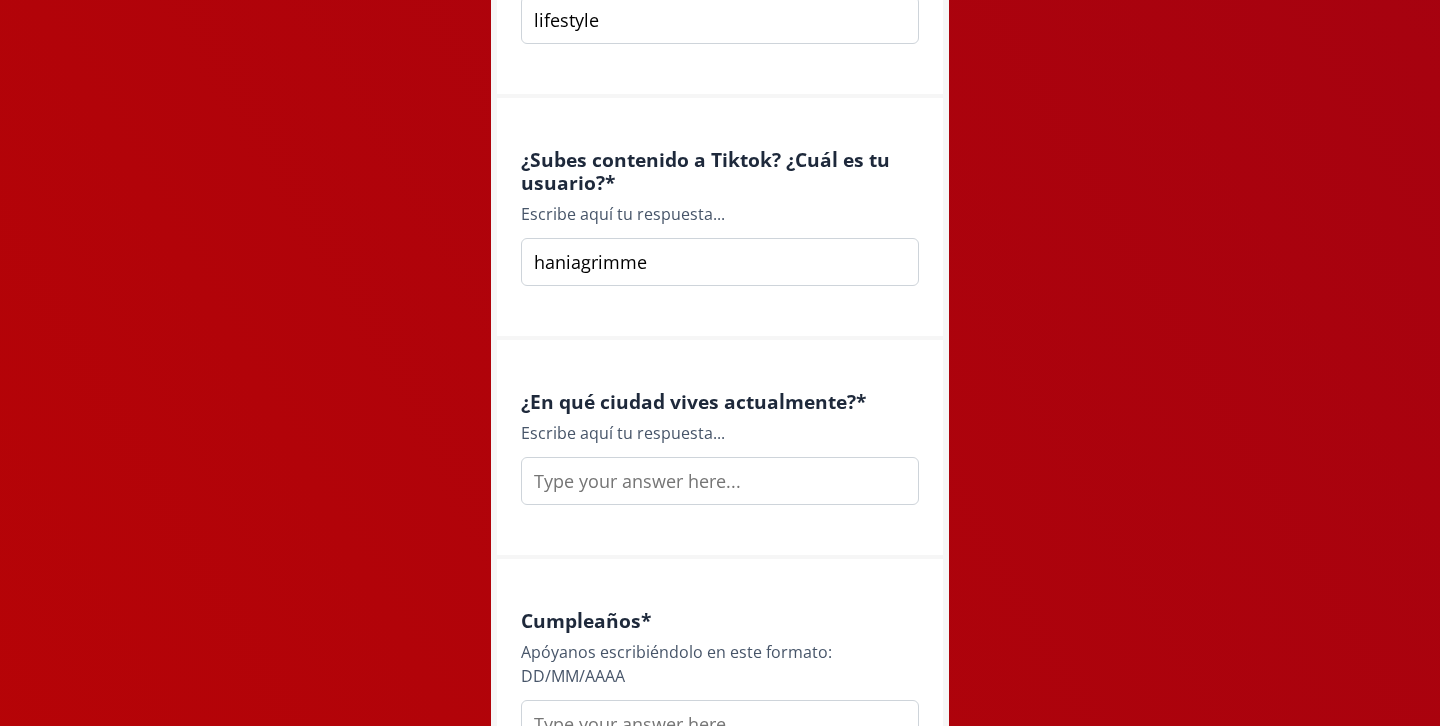 type on "haniagrimme" 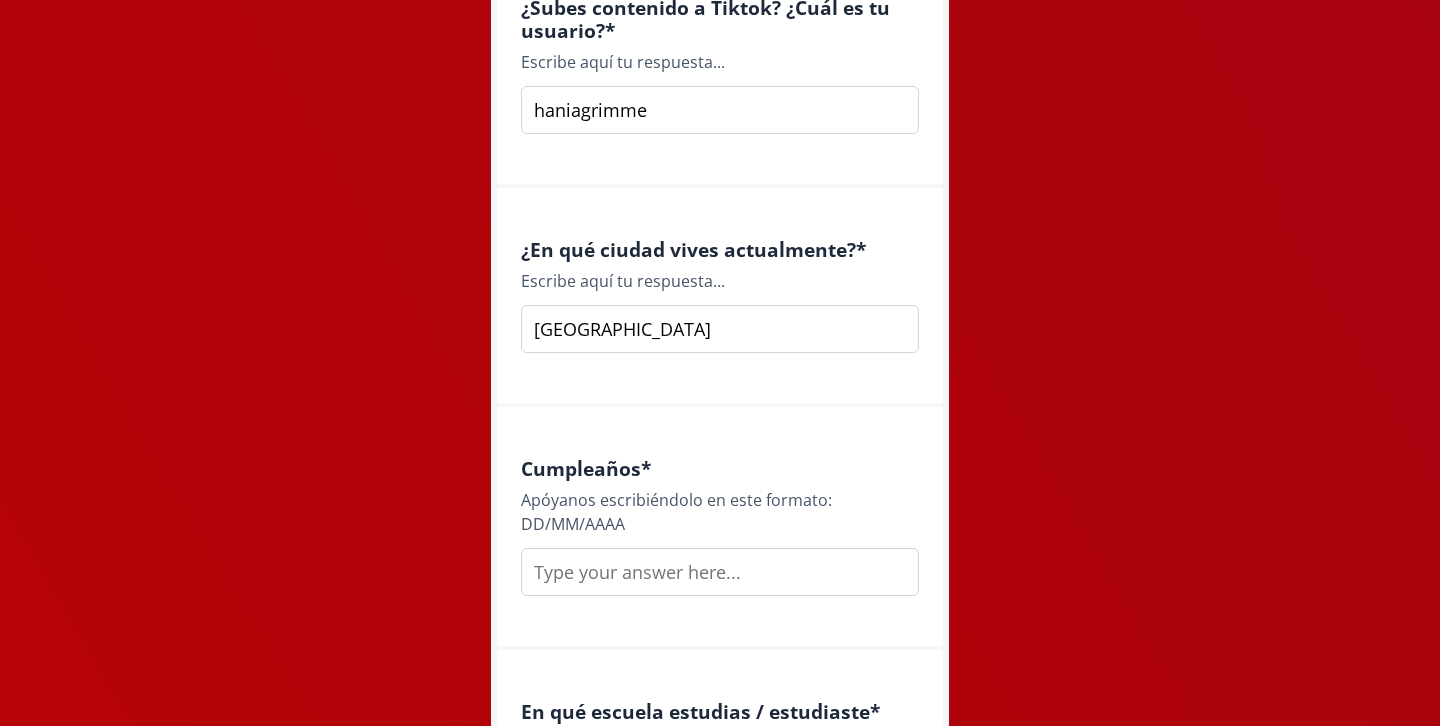 scroll, scrollTop: 2010, scrollLeft: 0, axis: vertical 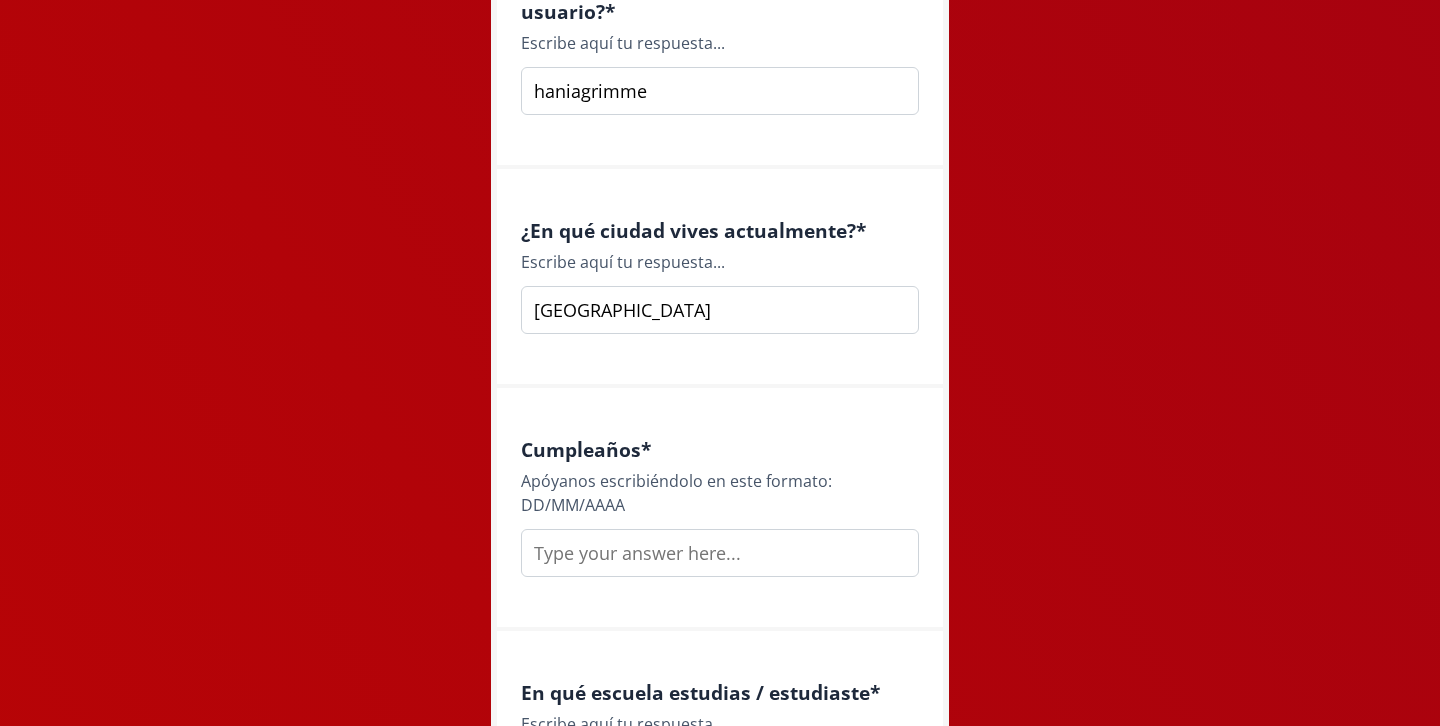 type on "[GEOGRAPHIC_DATA]" 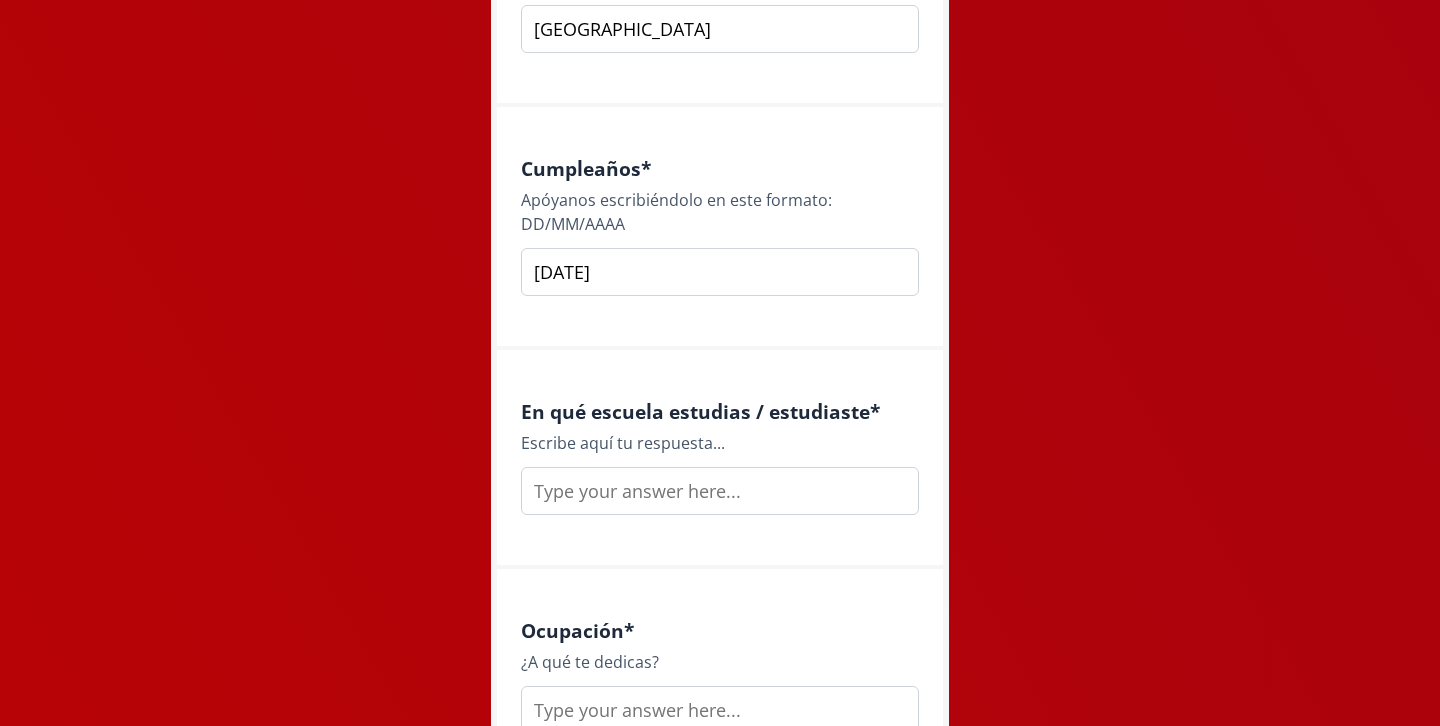 scroll, scrollTop: 2312, scrollLeft: 0, axis: vertical 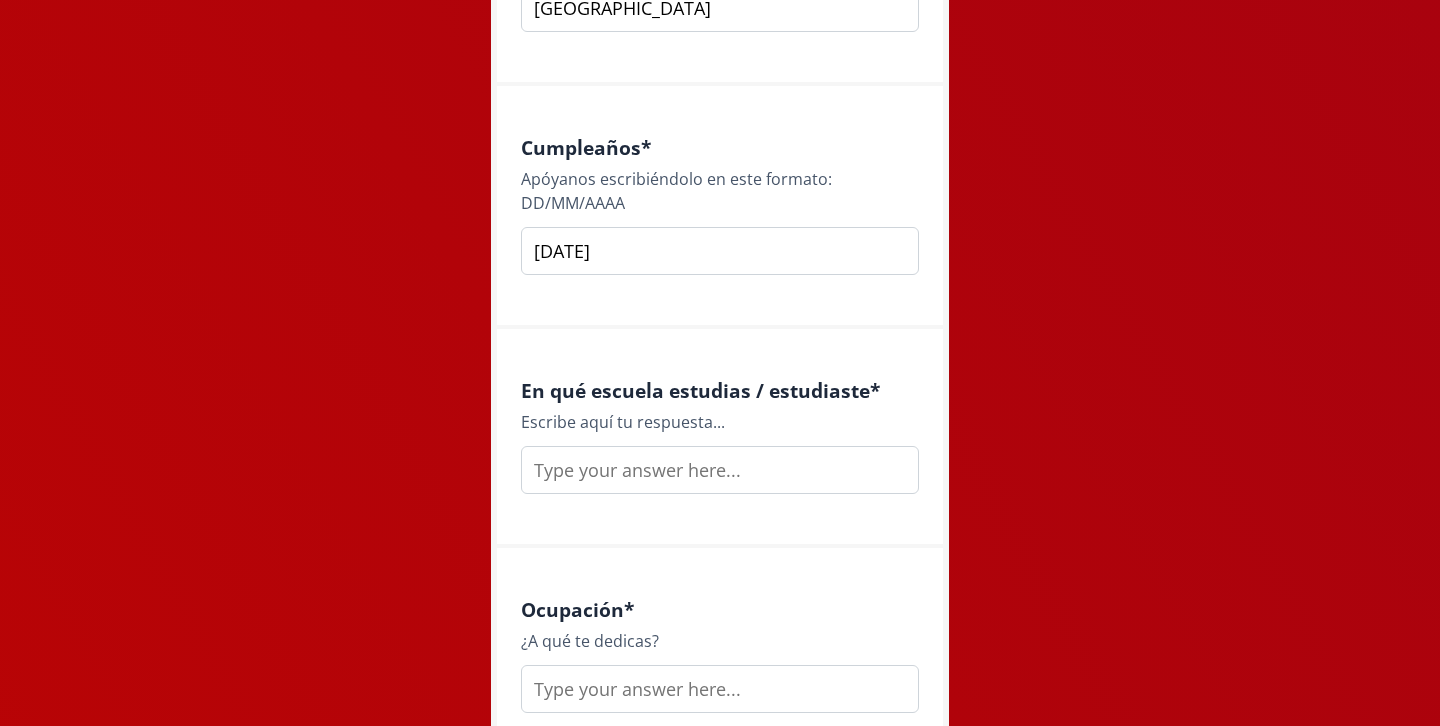 type on "[DATE]" 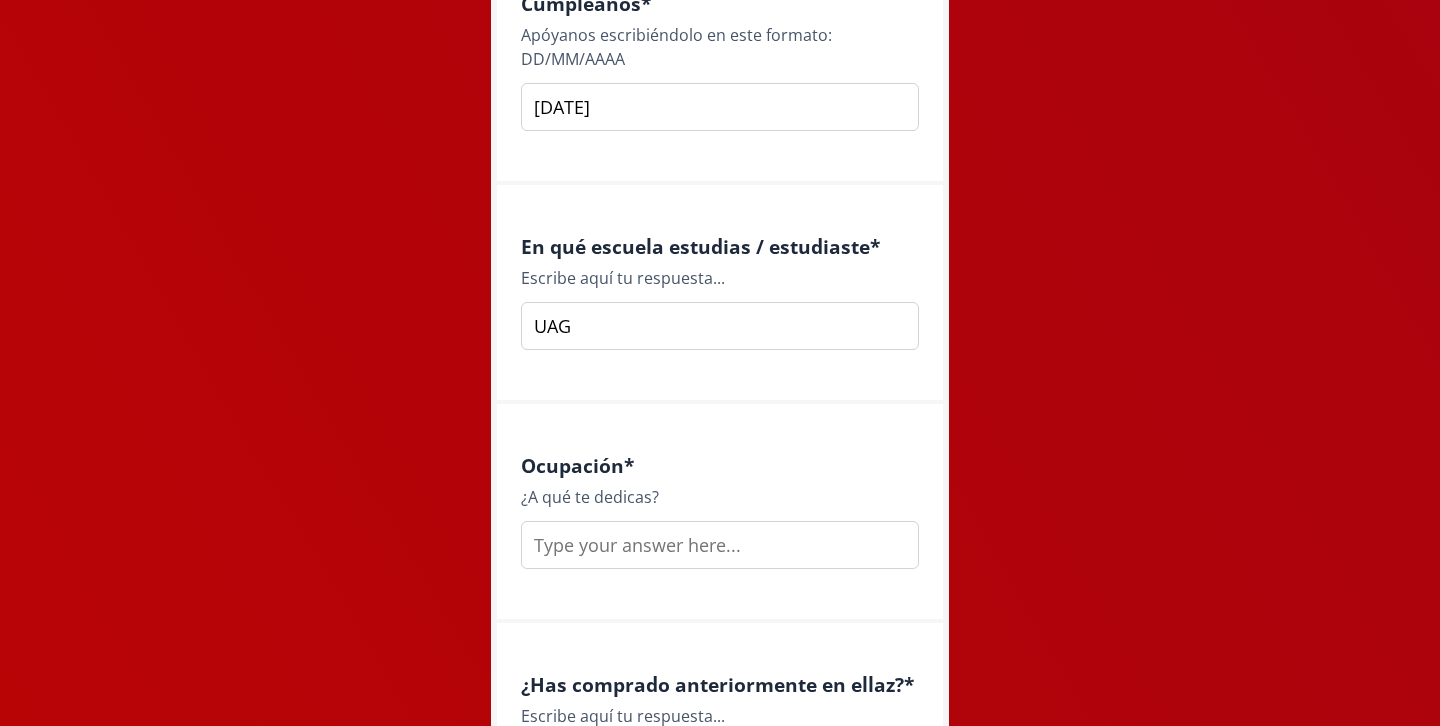scroll, scrollTop: 2476, scrollLeft: 0, axis: vertical 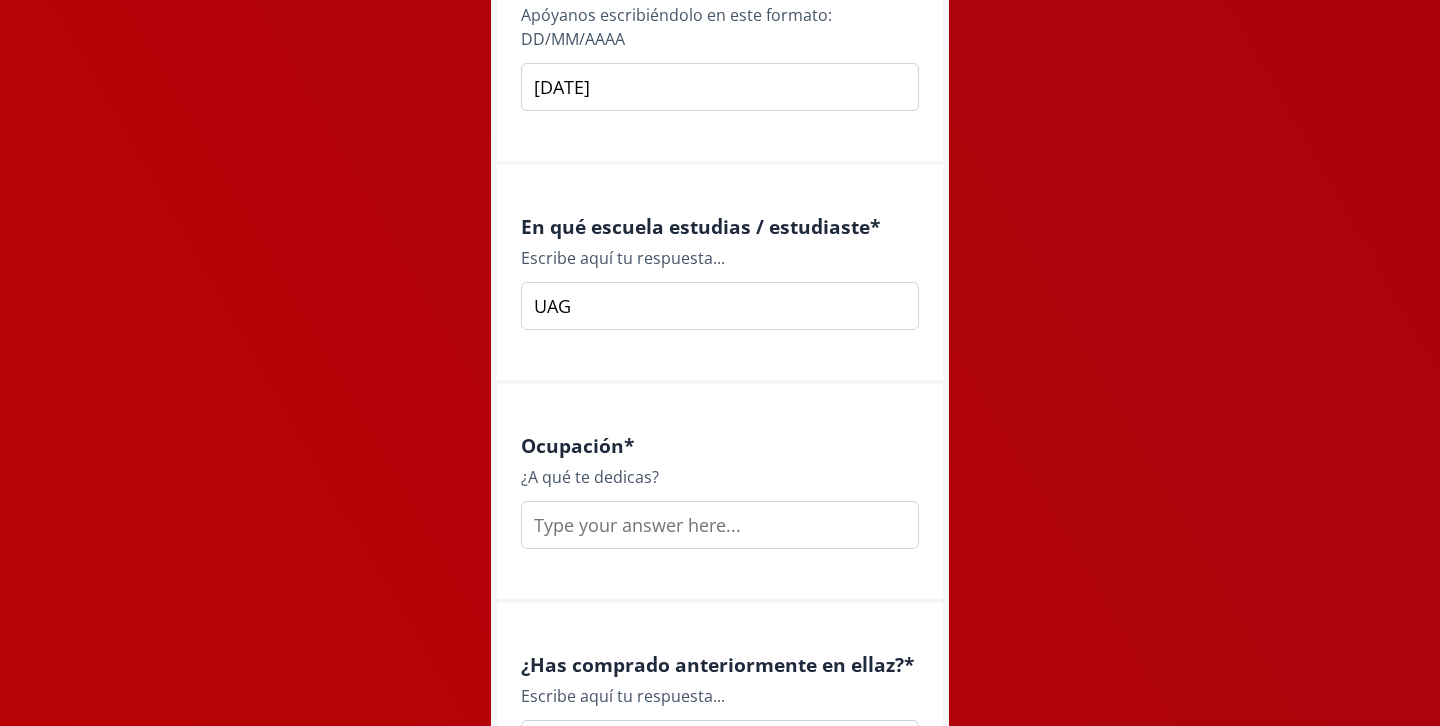 type on "UAG" 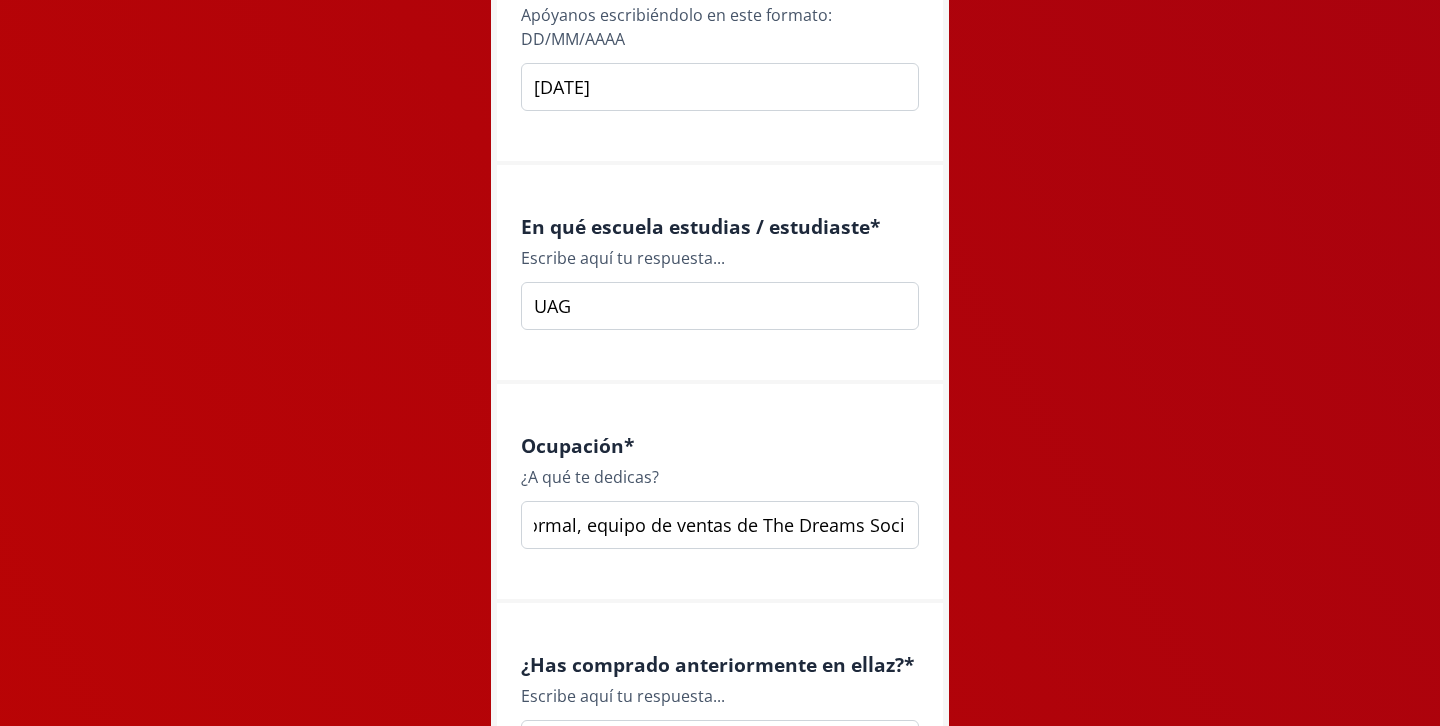 scroll, scrollTop: 0, scrollLeft: 358, axis: horizontal 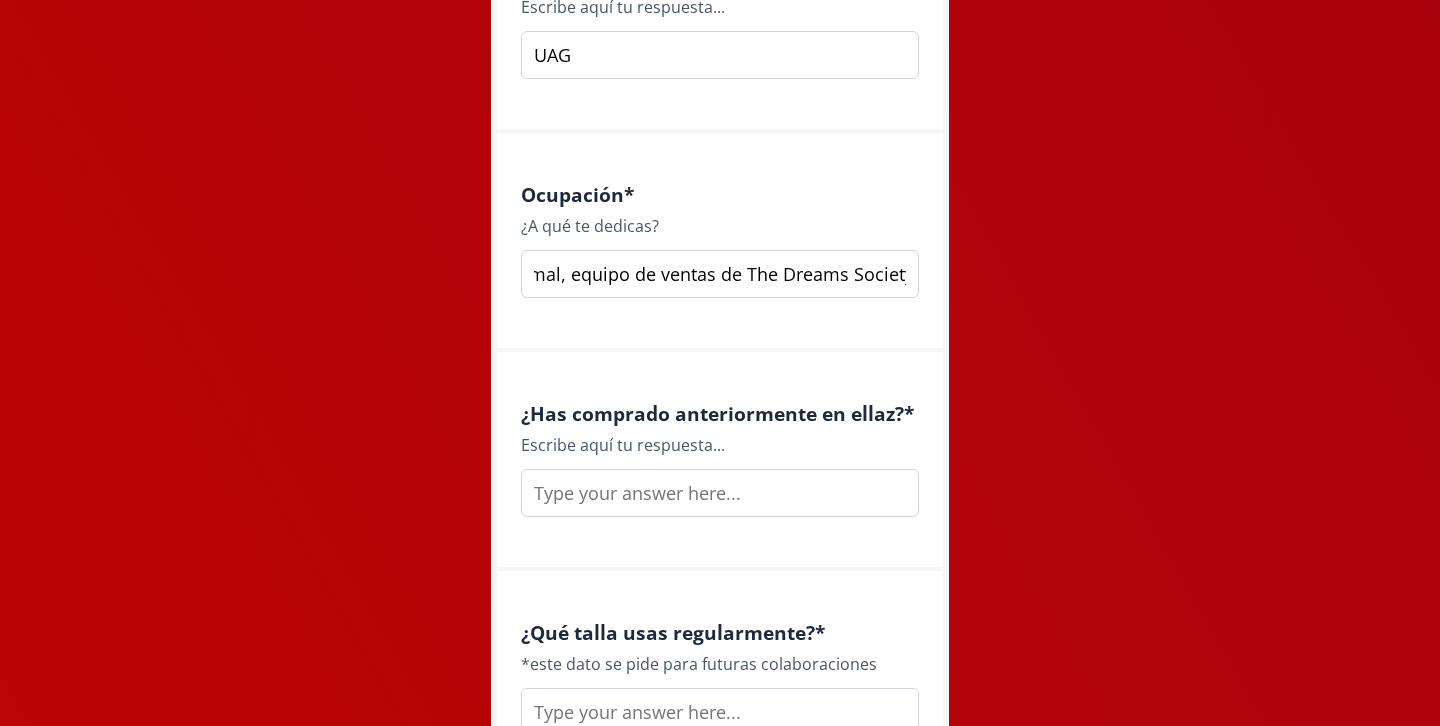 type on "Estudiante de odontología, RP de The Normal, equipo de ventas de The Dreams Society" 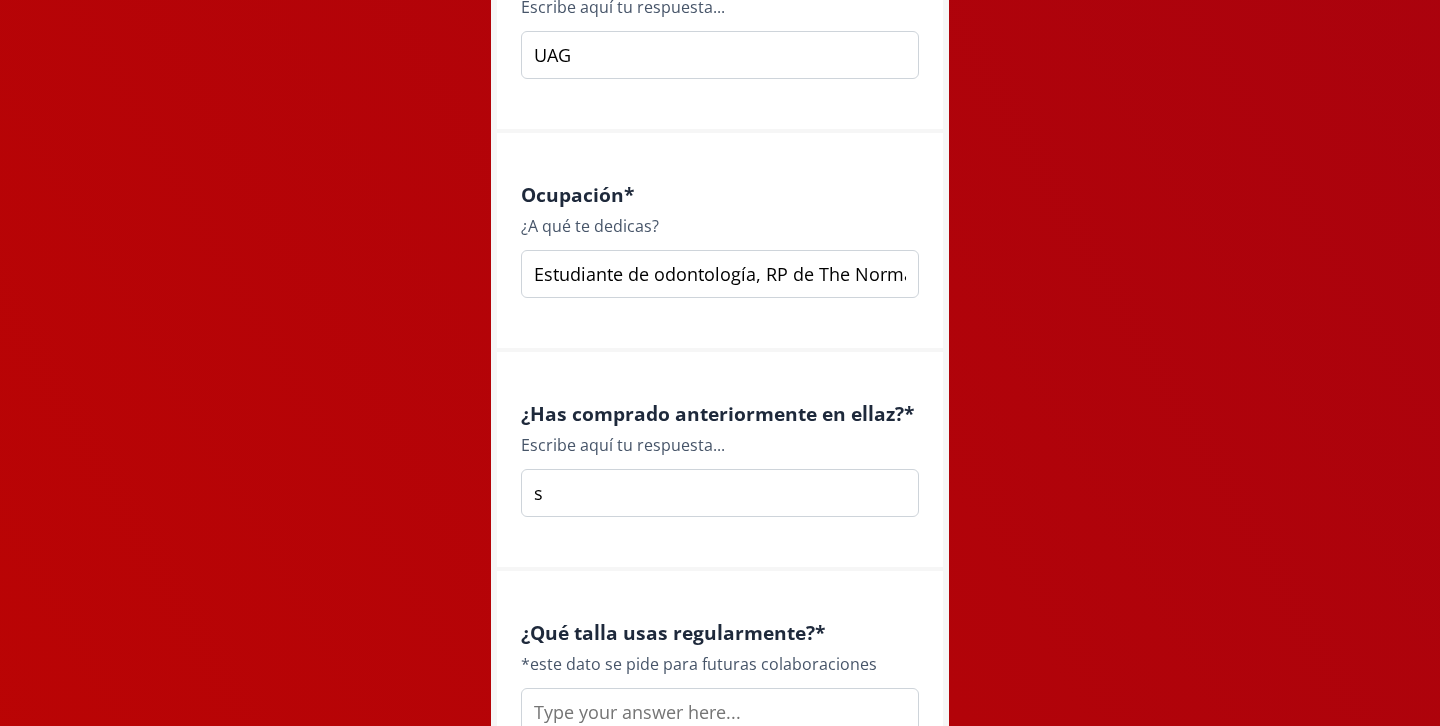 type on "s" 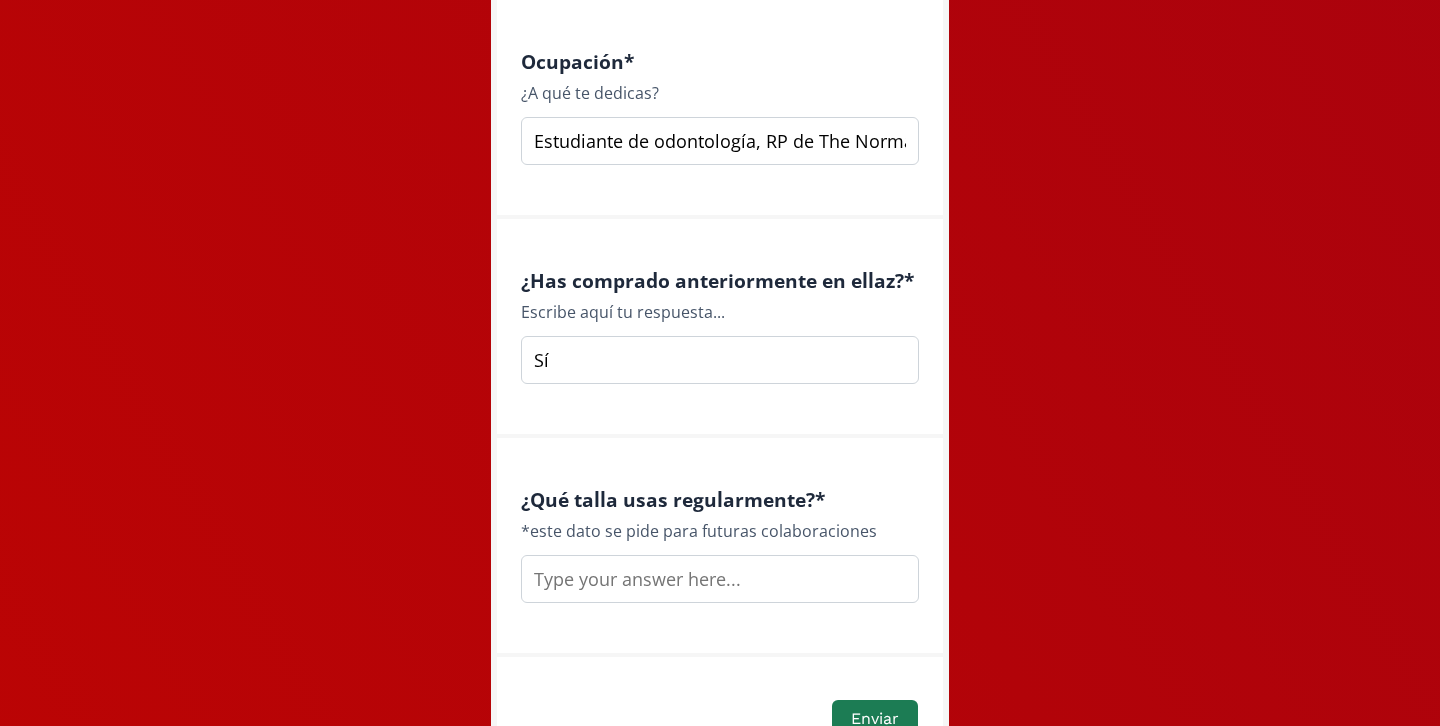 scroll, scrollTop: 2876, scrollLeft: 0, axis: vertical 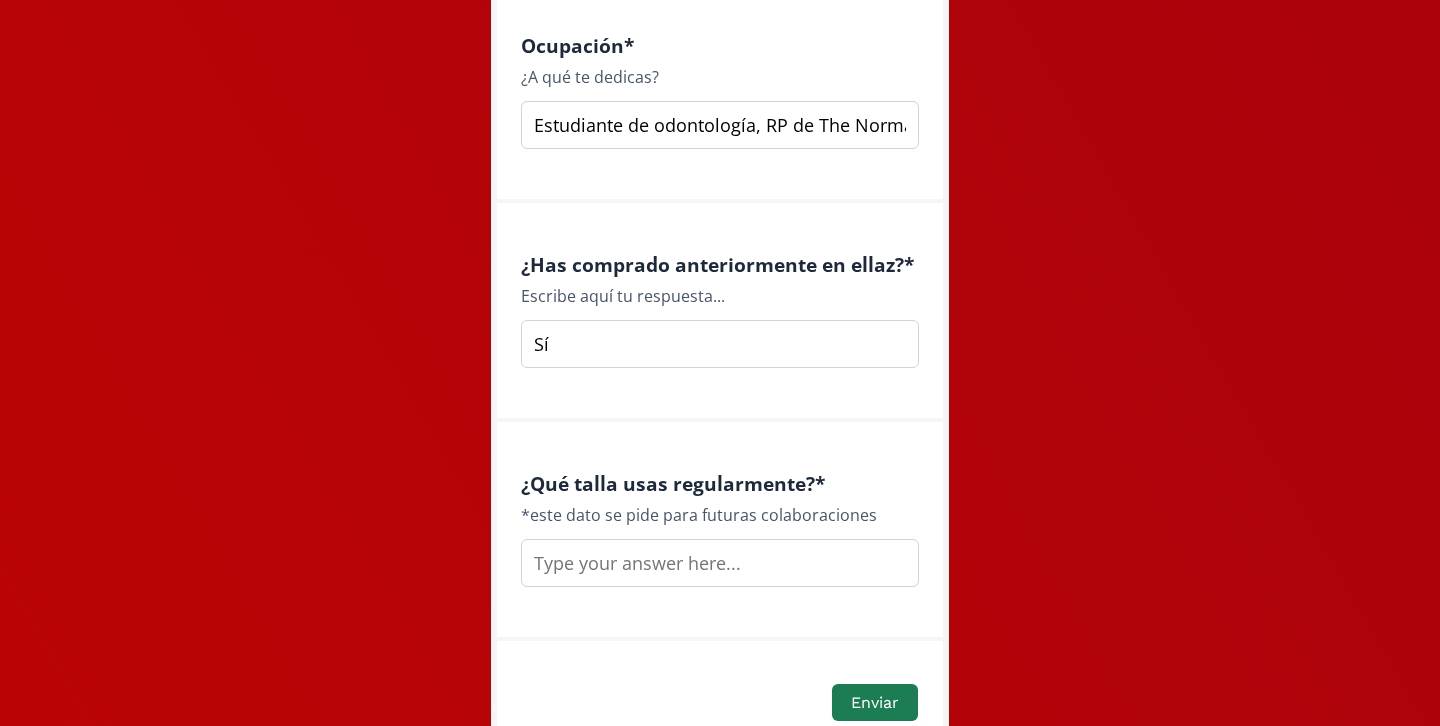 type on "Sí" 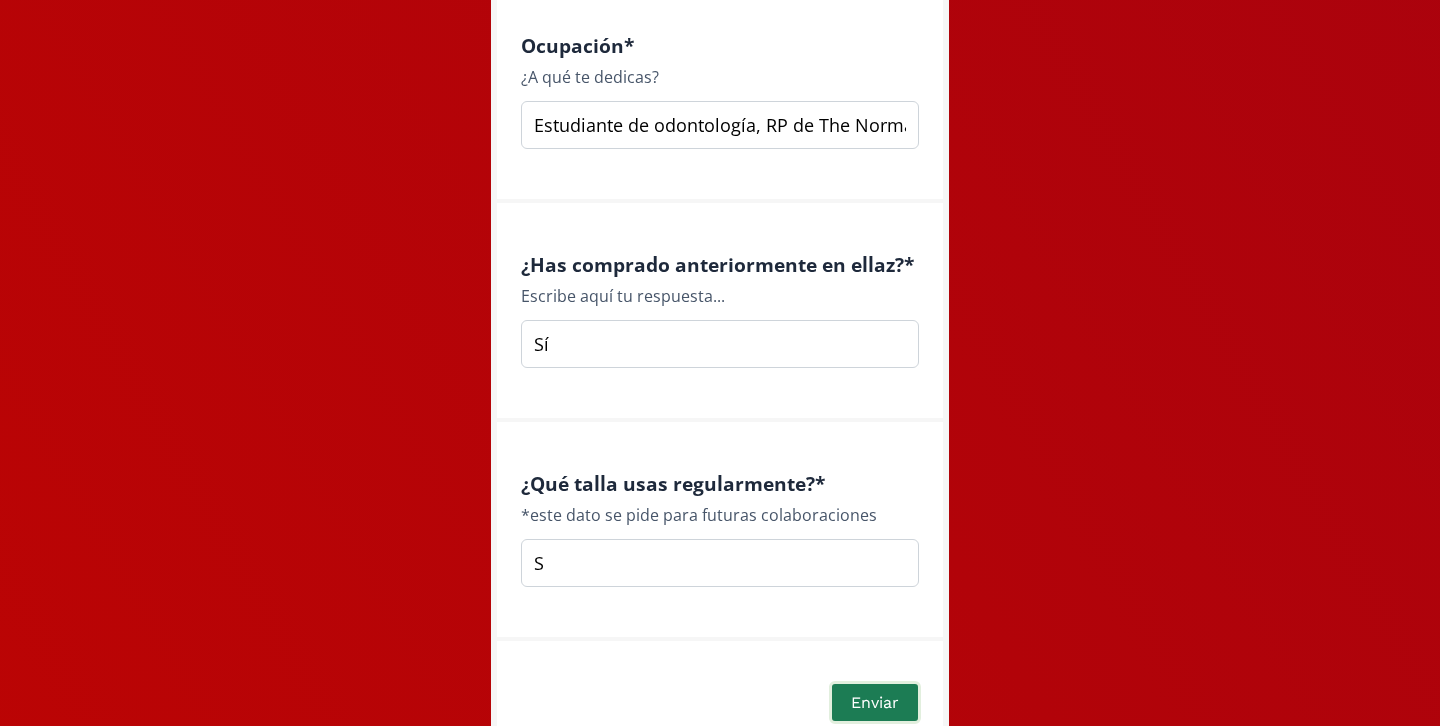 type on "S" 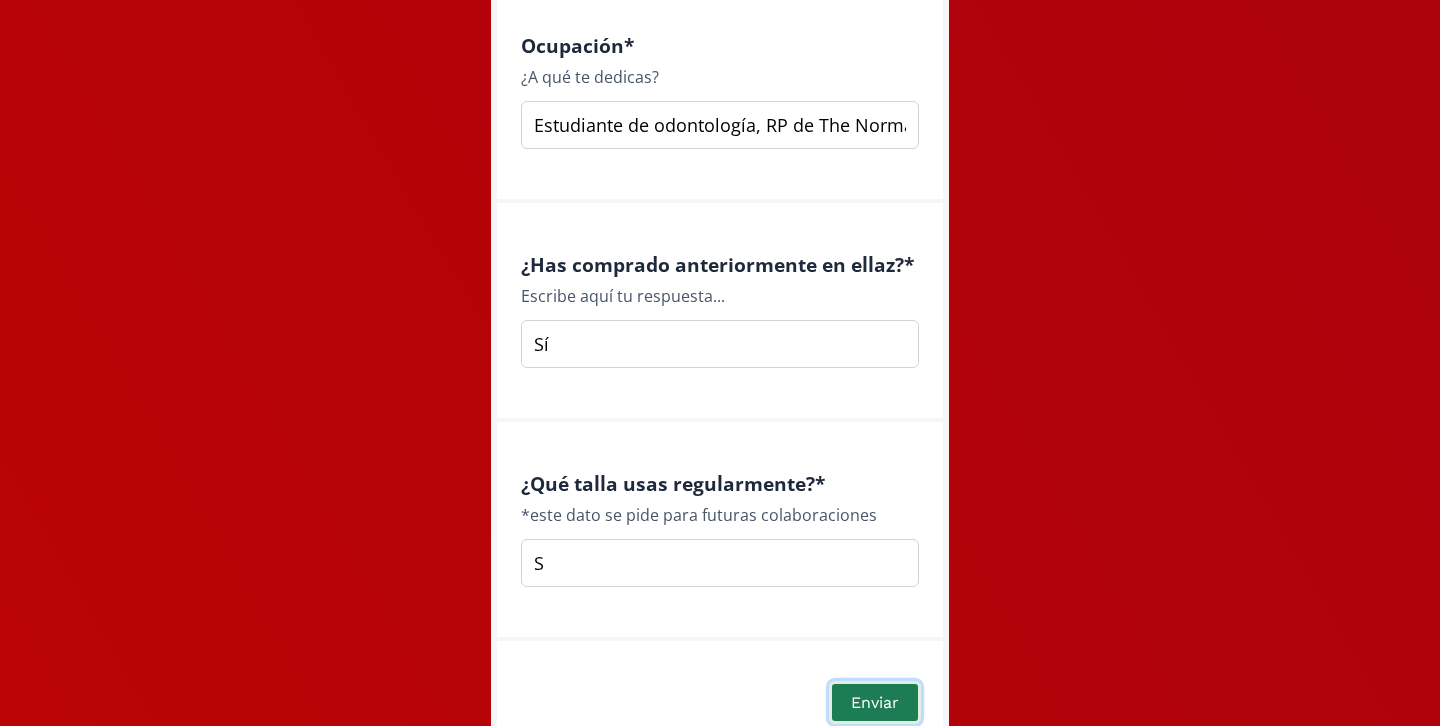 click on "Enviar" at bounding box center (875, 702) 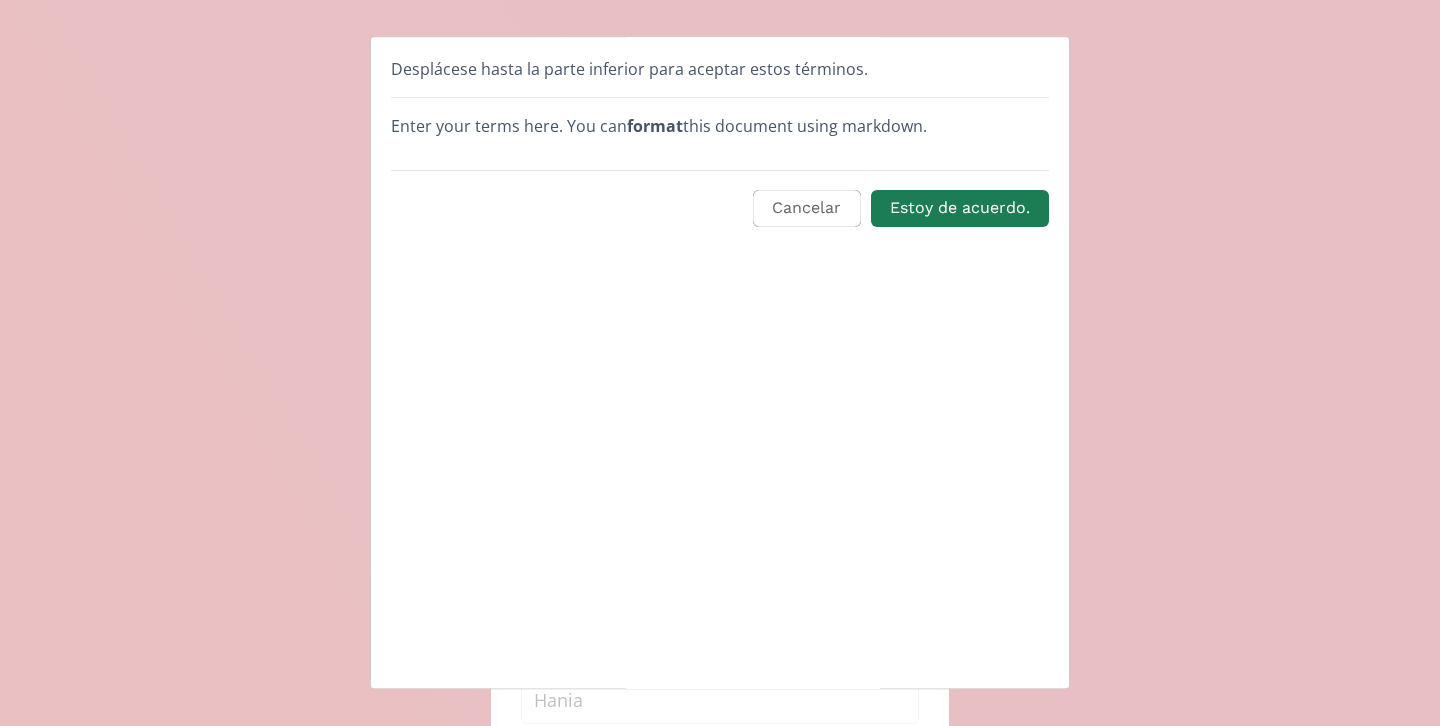 scroll, scrollTop: 0, scrollLeft: 0, axis: both 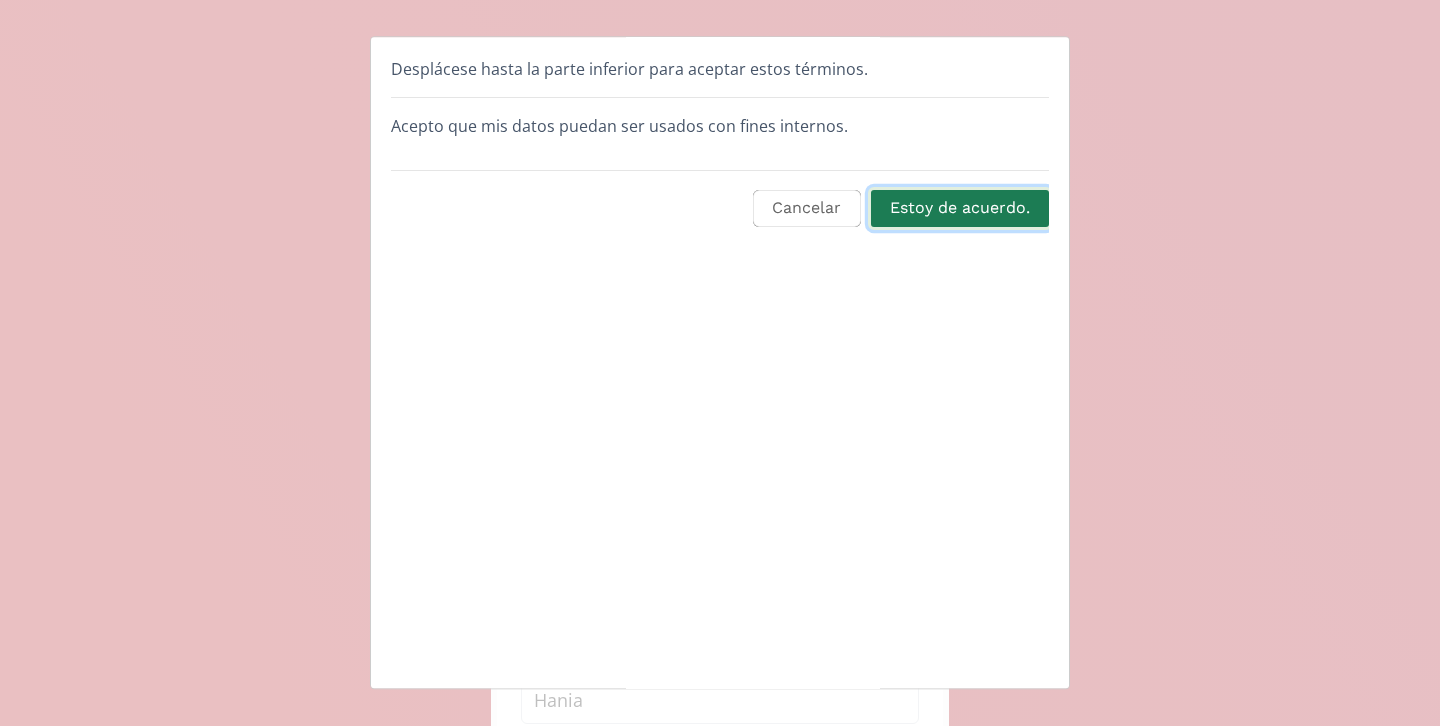 click on "Estoy de acuerdo." at bounding box center (960, 208) 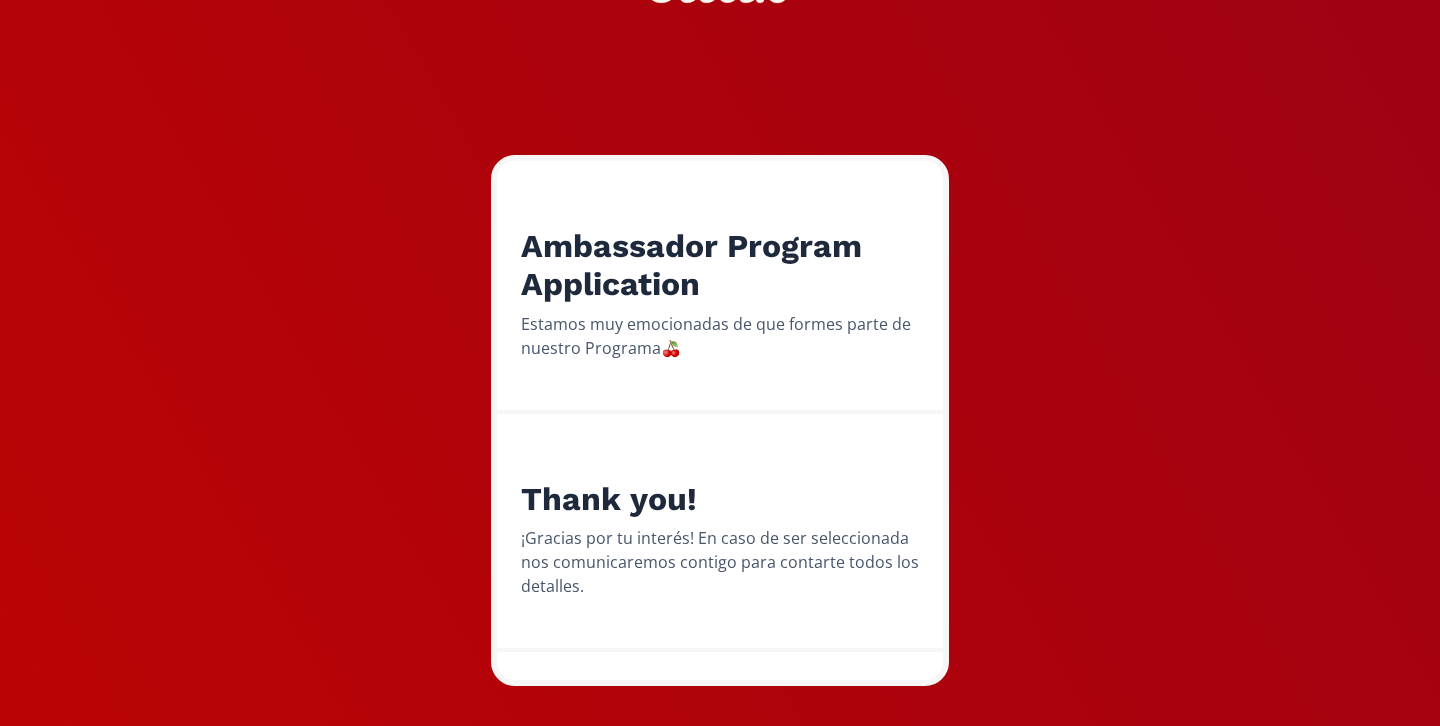 scroll, scrollTop: 207, scrollLeft: 0, axis: vertical 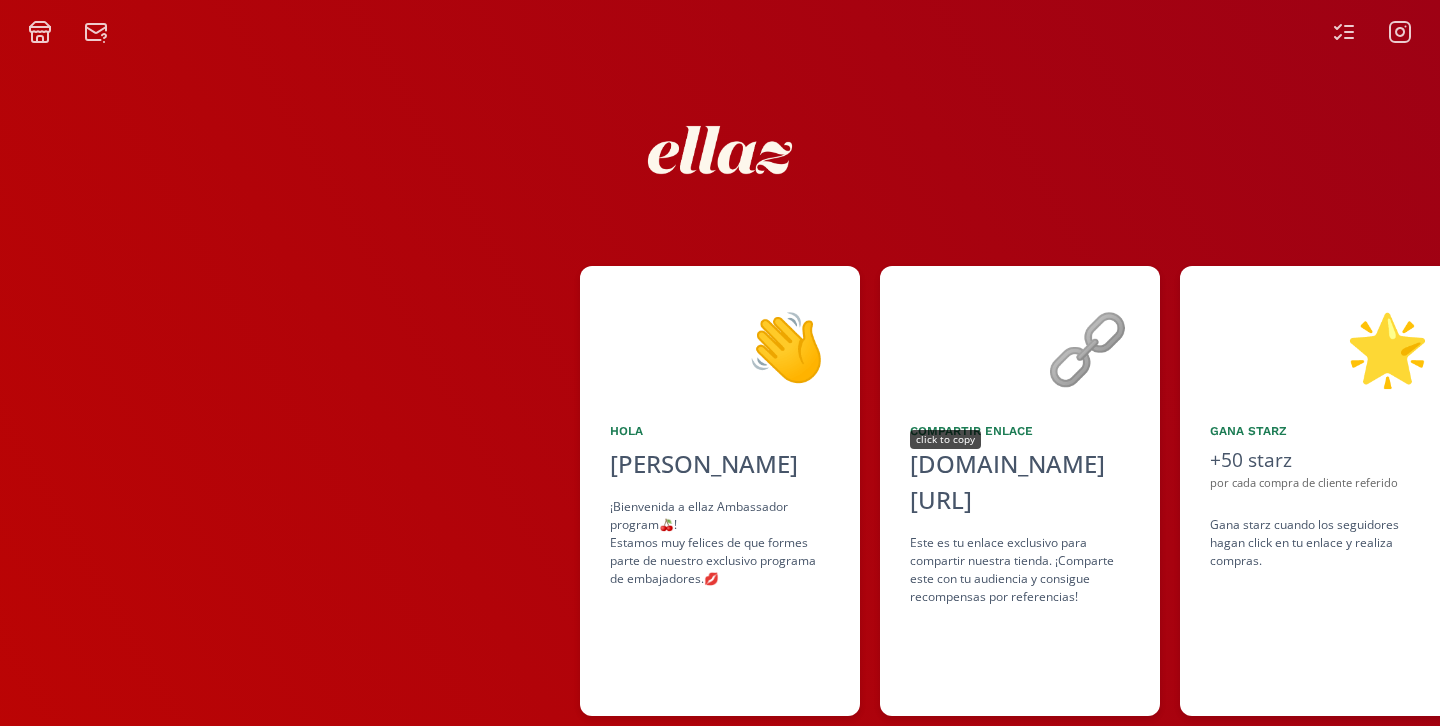 click on "click to copy" at bounding box center [945, 439] 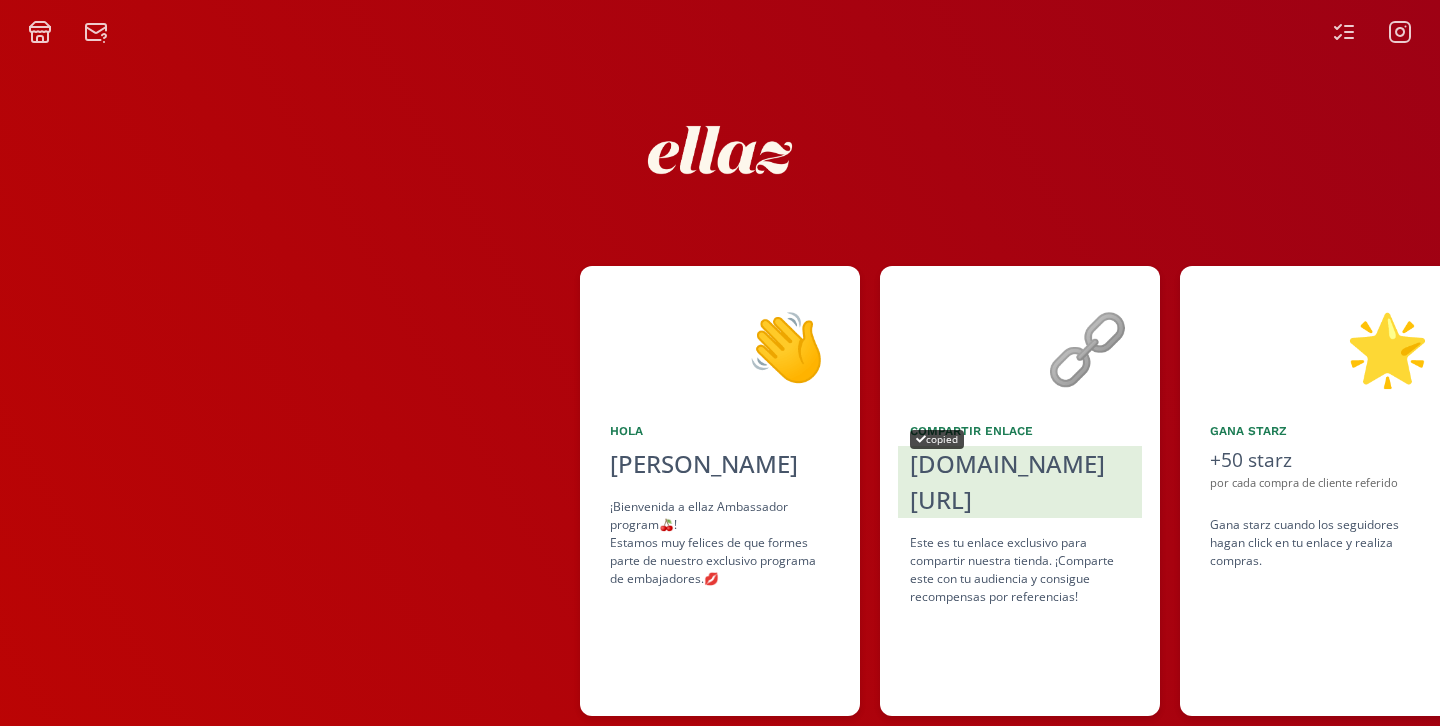 click on "copied" at bounding box center [937, 439] 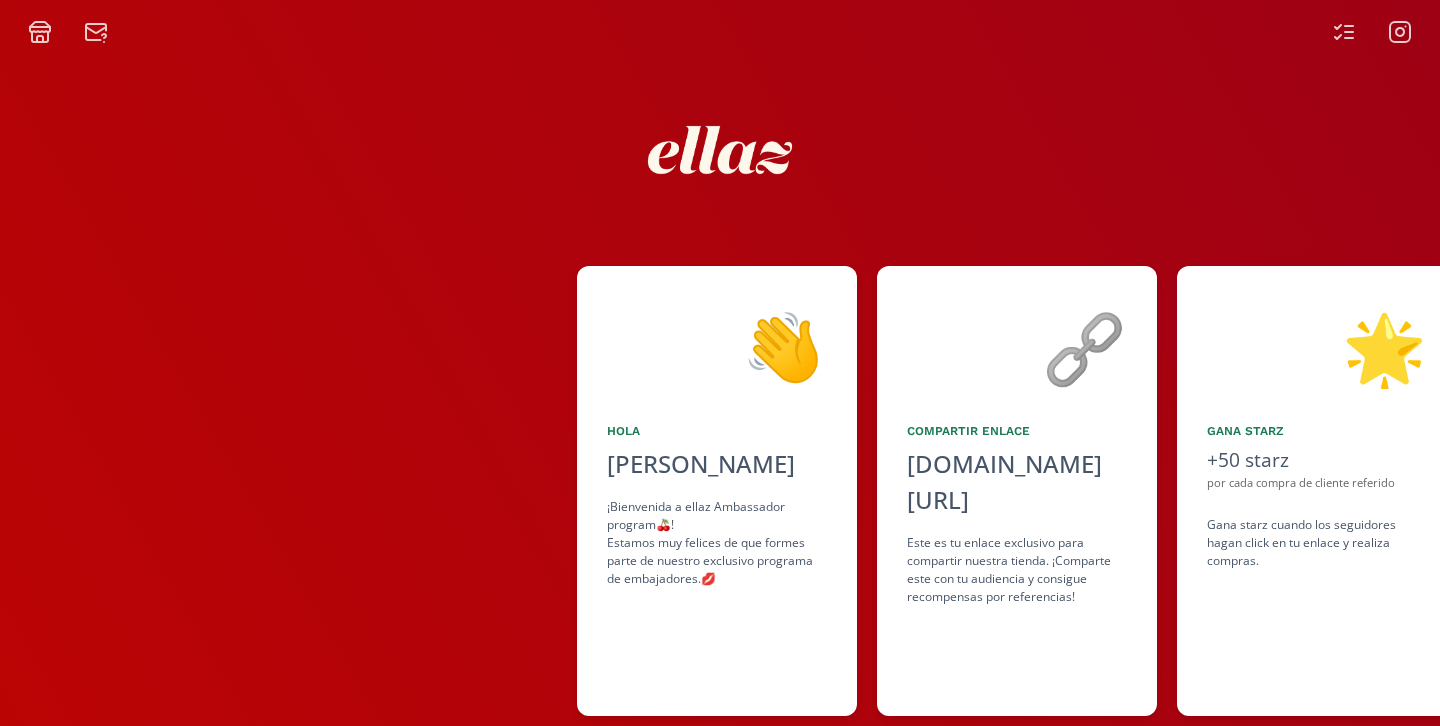 scroll, scrollTop: 0, scrollLeft: 0, axis: both 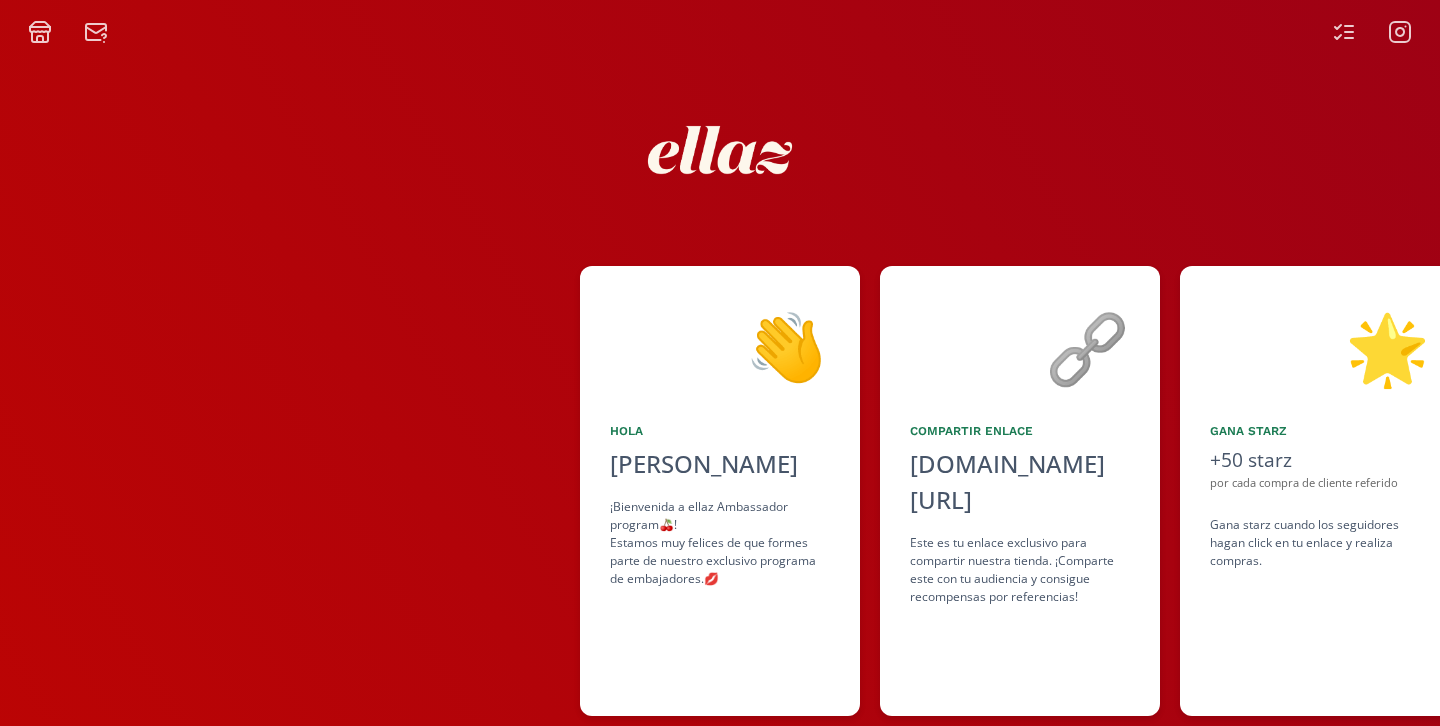 click at bounding box center [68, 32] 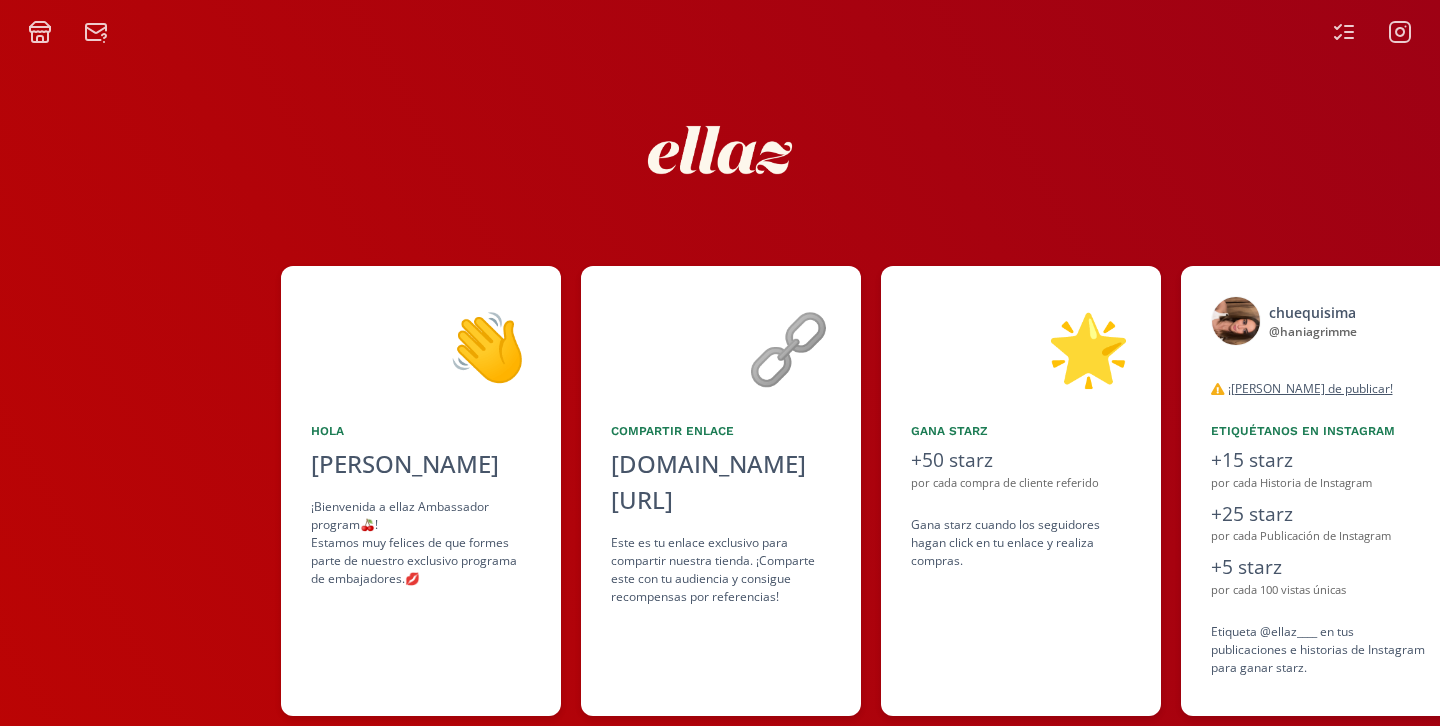 scroll, scrollTop: 0, scrollLeft: 300, axis: horizontal 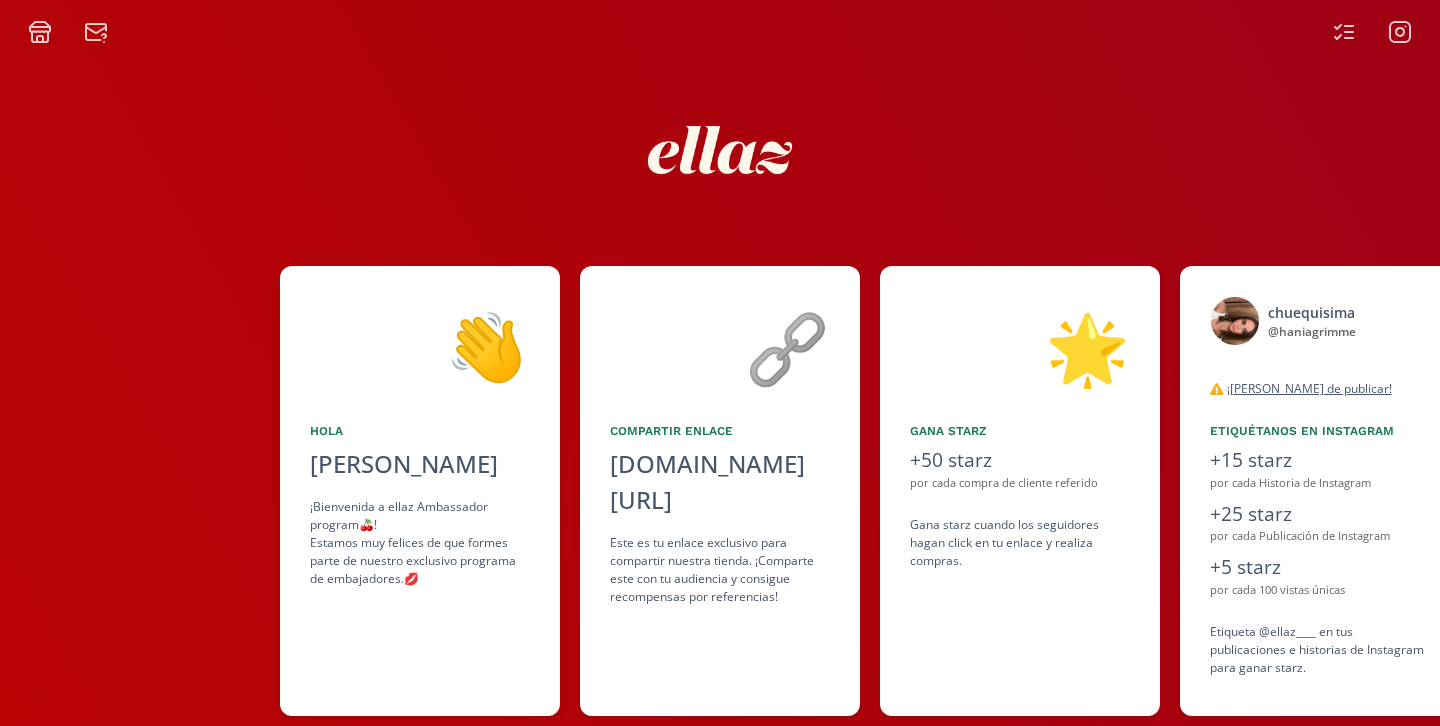 click on "Compartir Enlace" at bounding box center [720, 431] 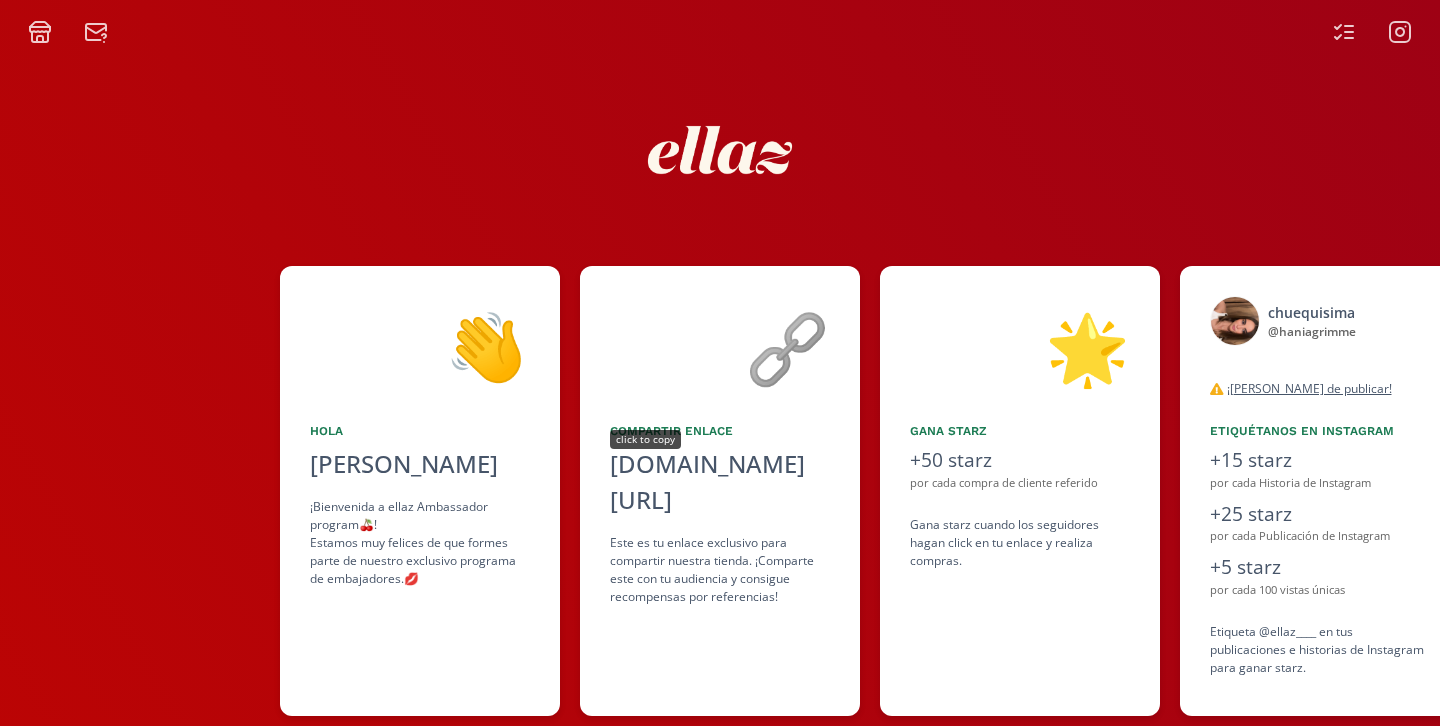 click on "click to copy" at bounding box center (645, 439) 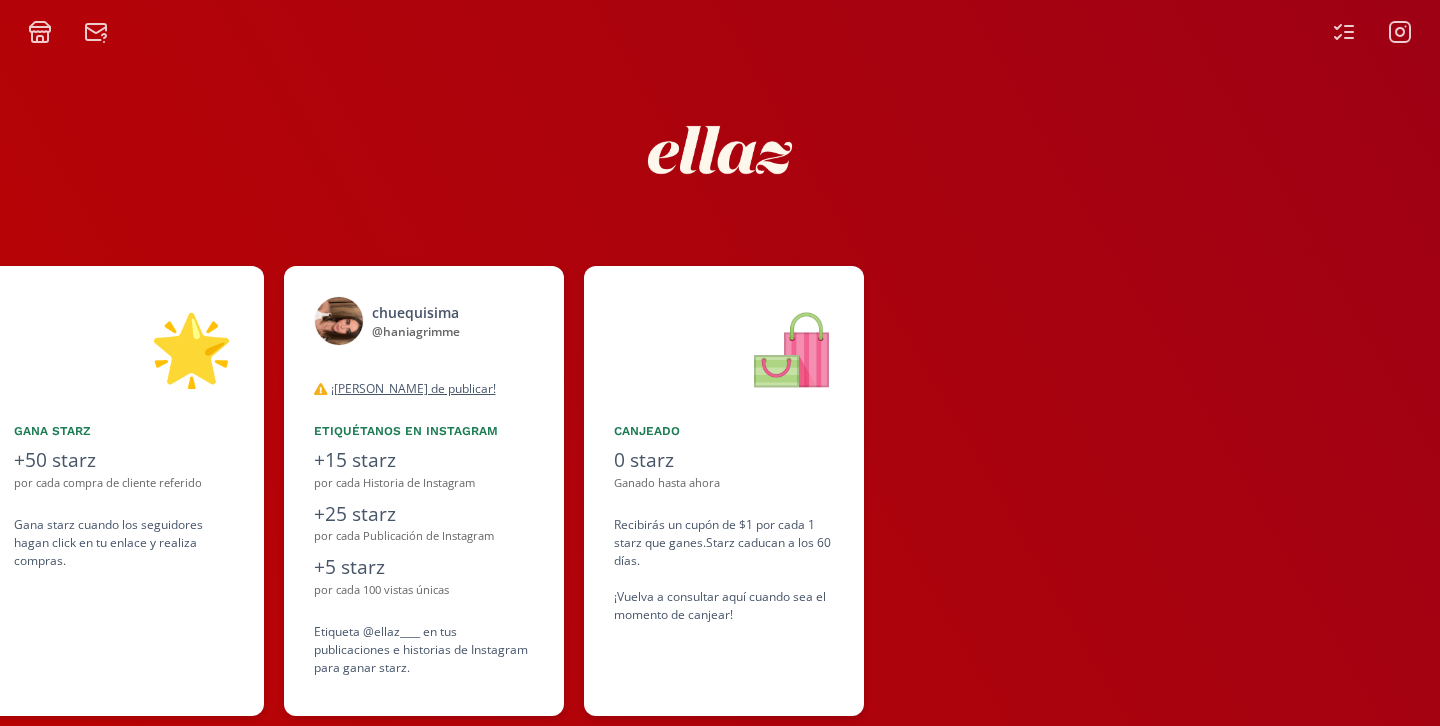 scroll, scrollTop: 0, scrollLeft: 1200, axis: horizontal 